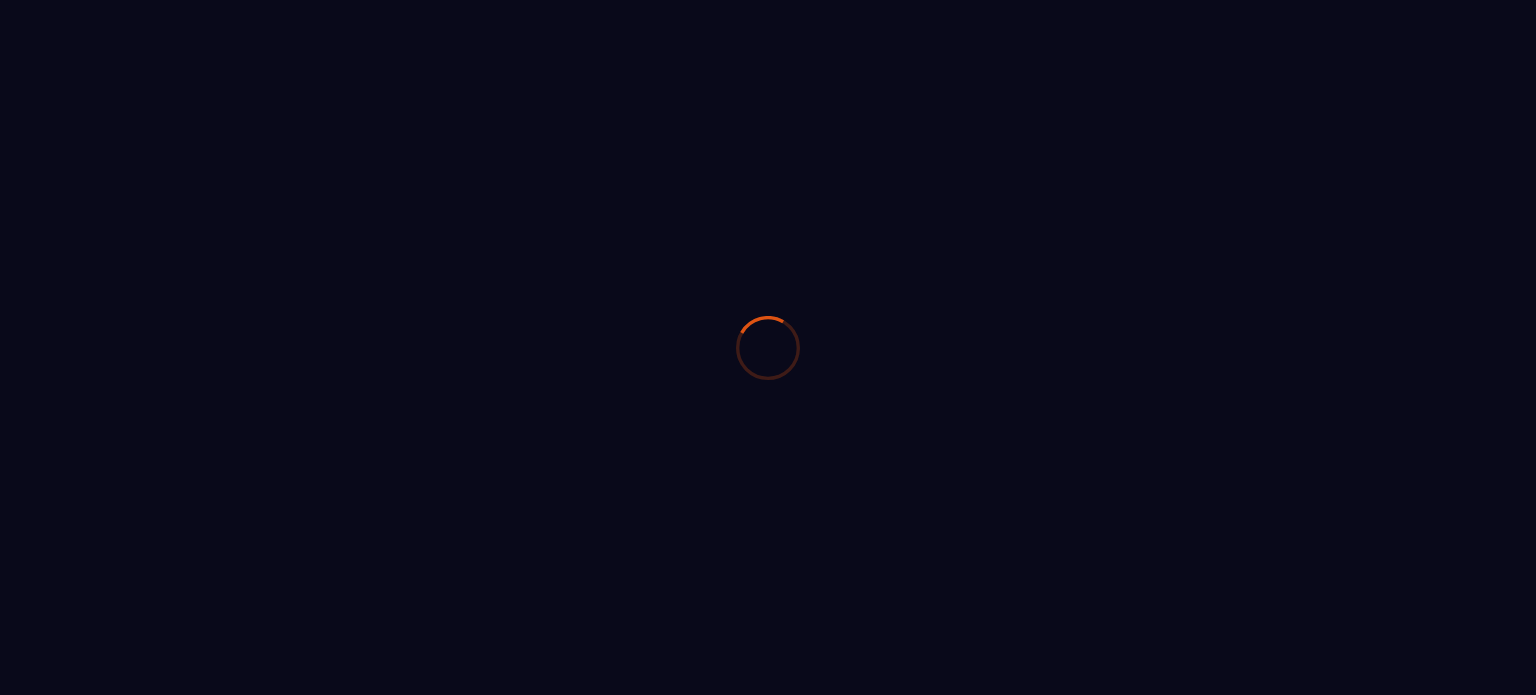 scroll, scrollTop: 0, scrollLeft: 0, axis: both 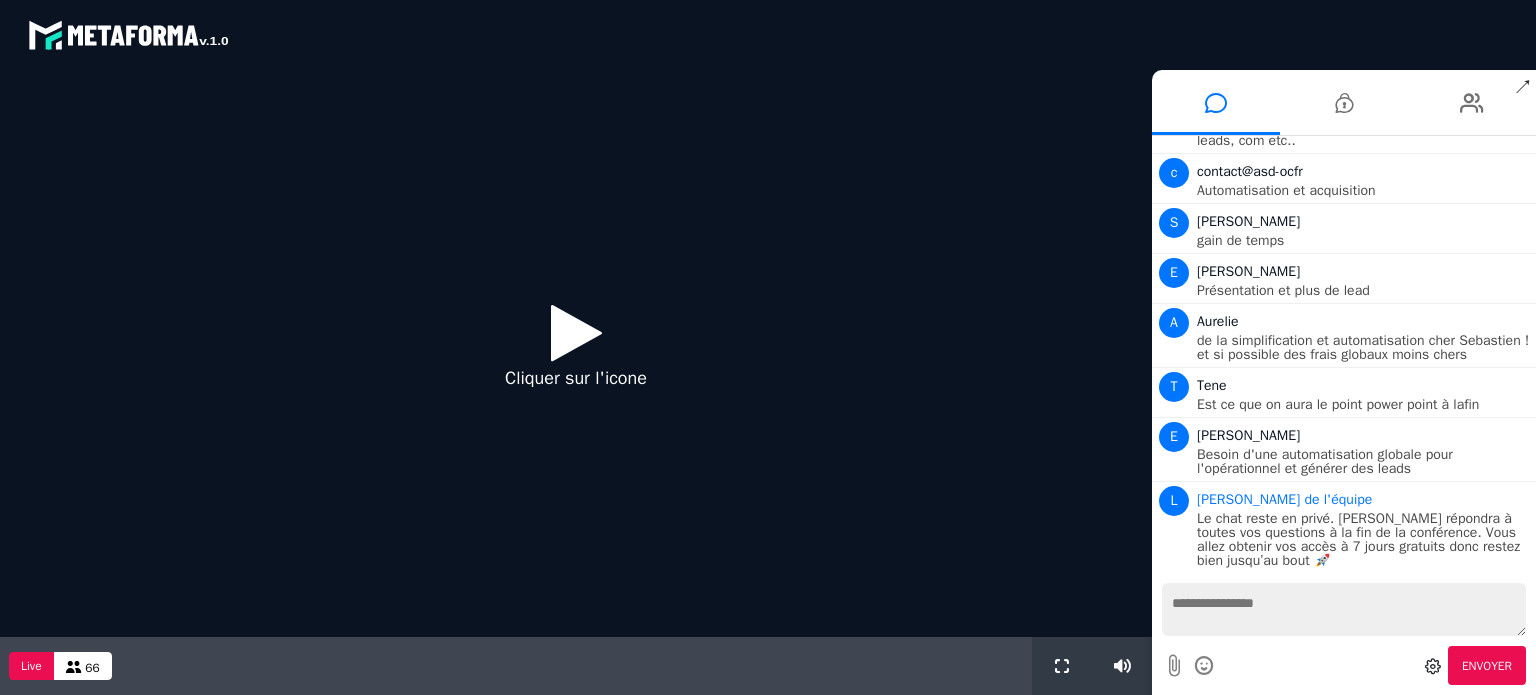 click at bounding box center (576, 332) 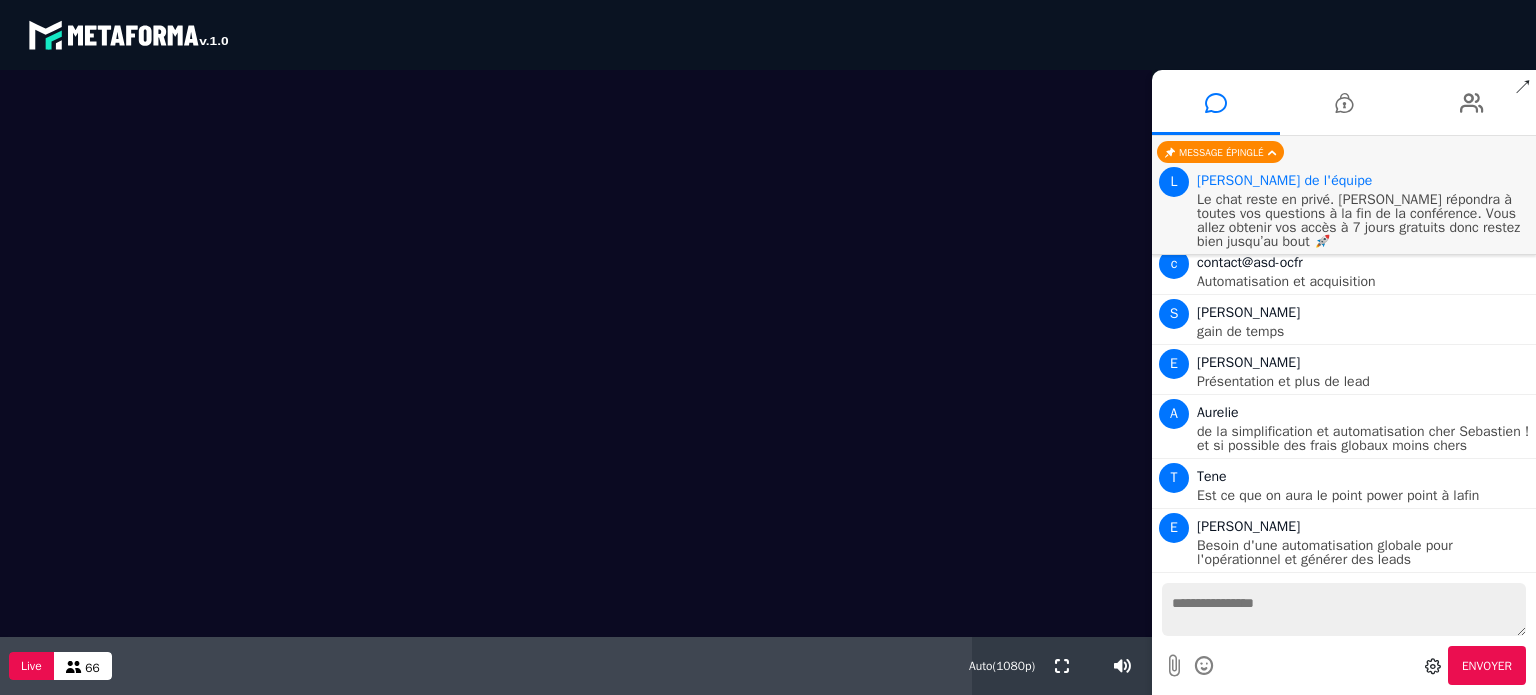 scroll, scrollTop: 479, scrollLeft: 0, axis: vertical 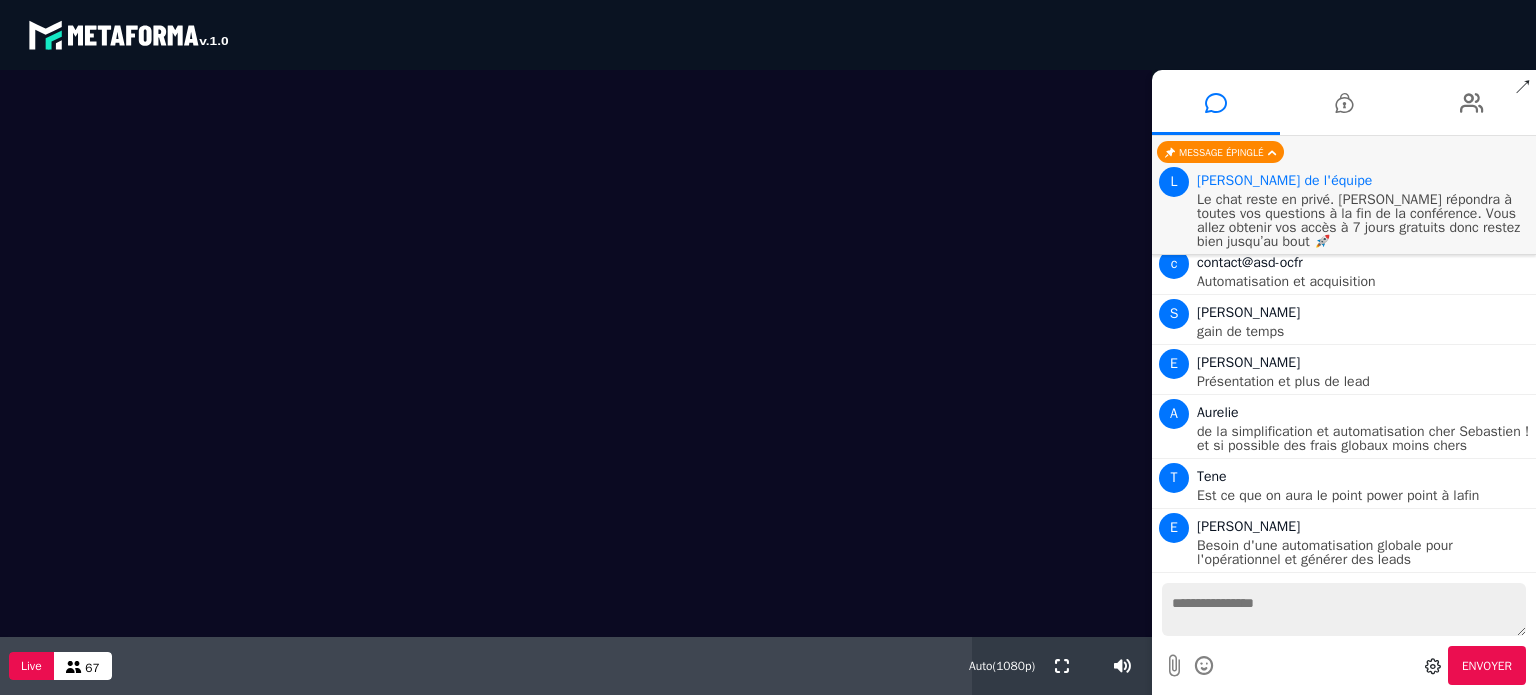 click at bounding box center [1344, 609] 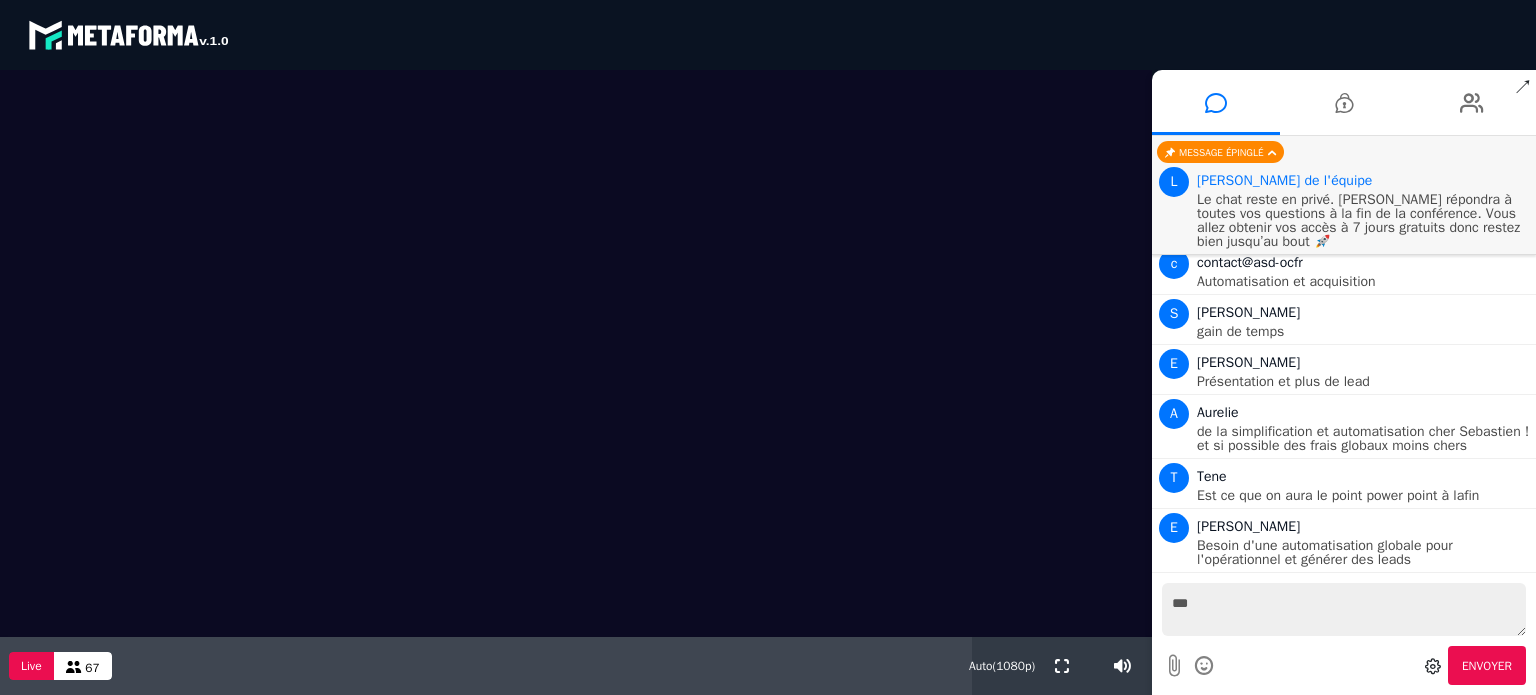 type on "***" 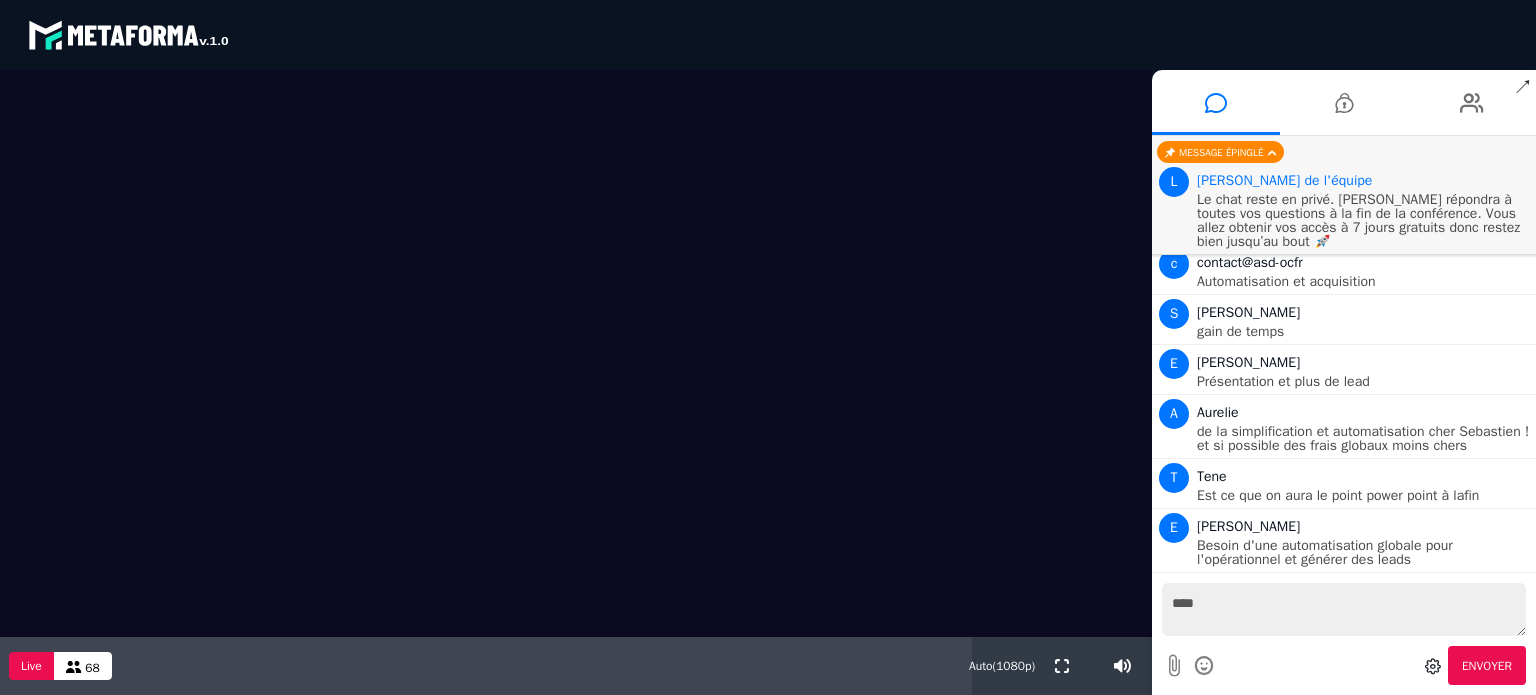 scroll, scrollTop: 528, scrollLeft: 0, axis: vertical 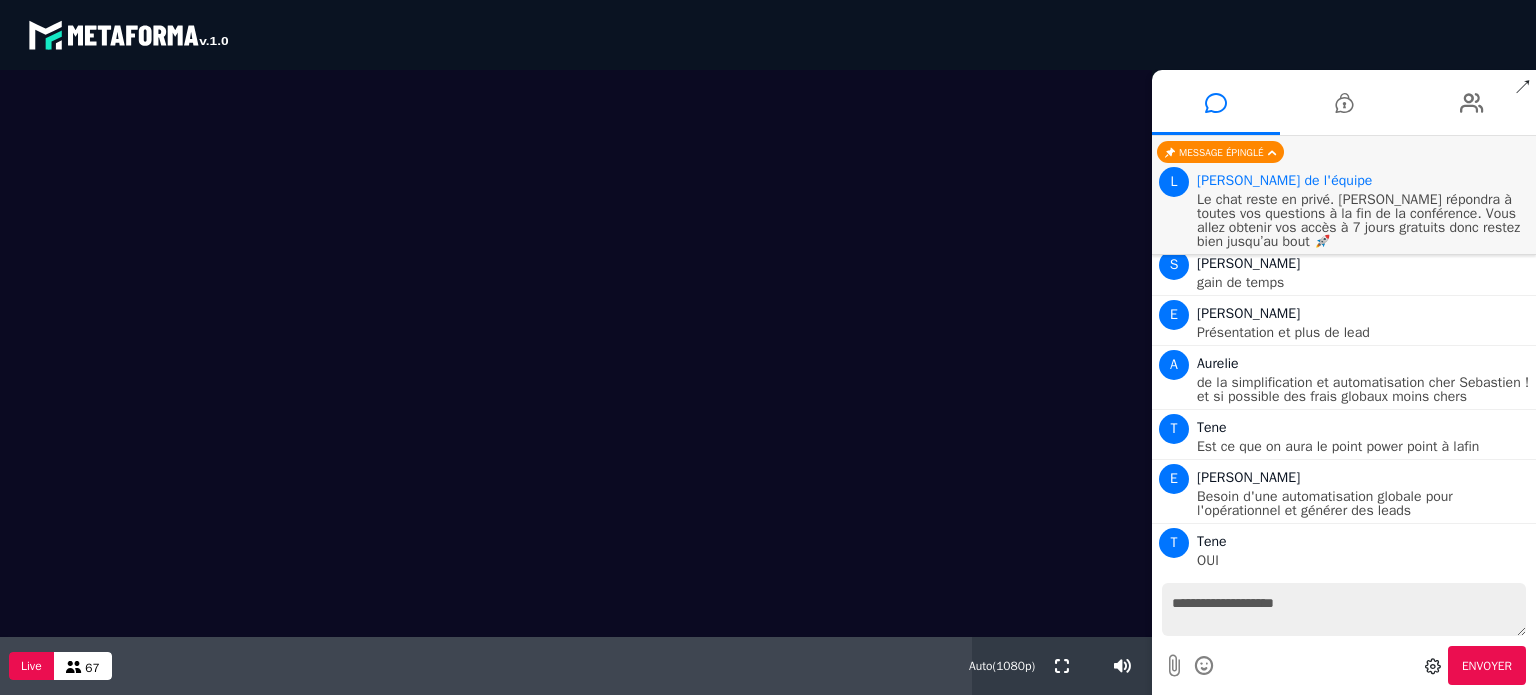 type on "**********" 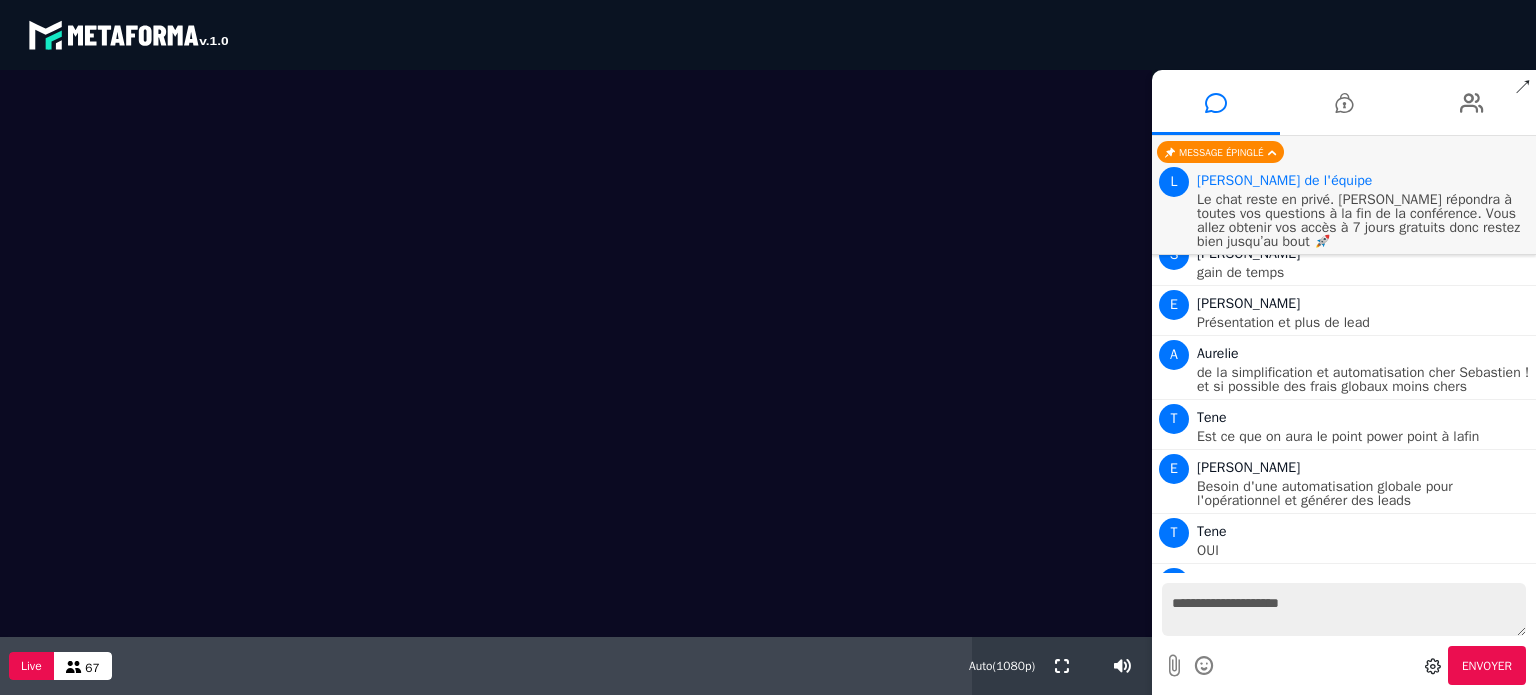 scroll, scrollTop: 577, scrollLeft: 0, axis: vertical 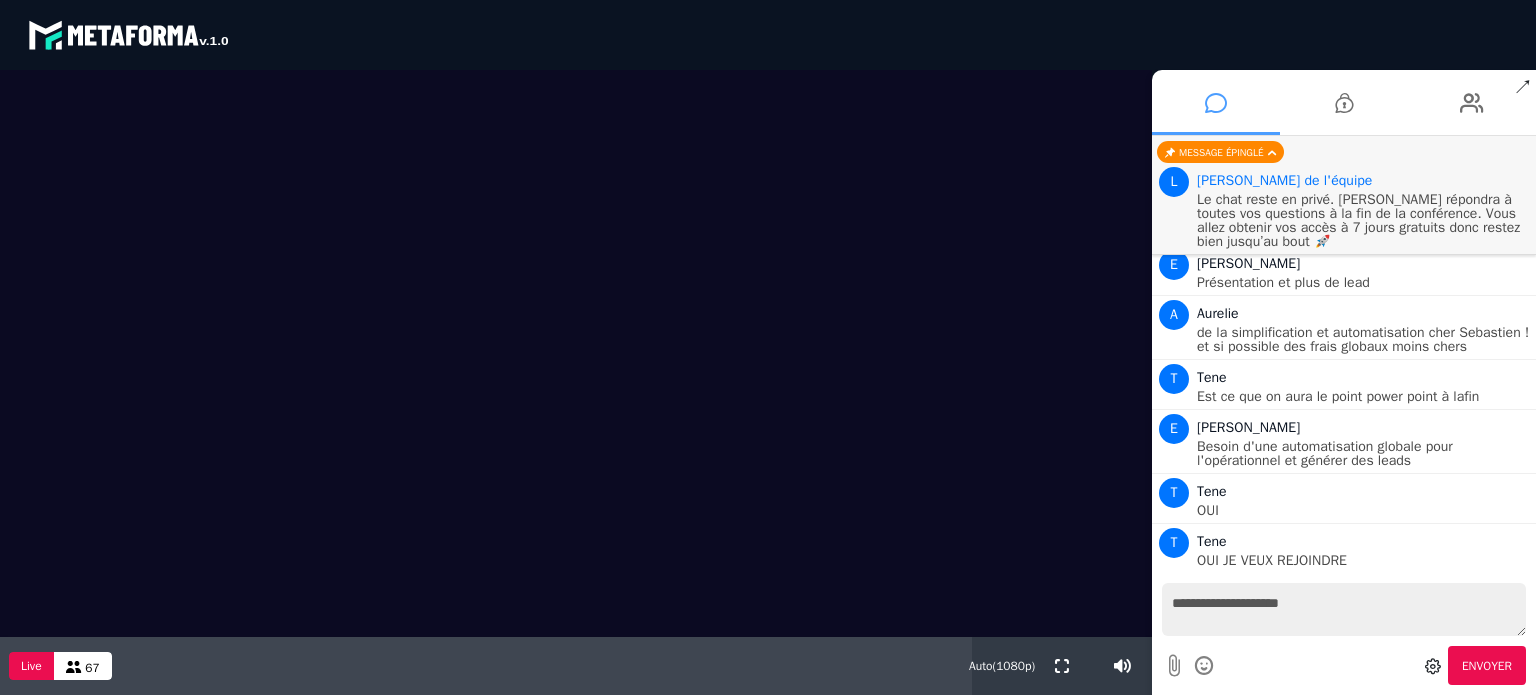 click at bounding box center (1216, 103) 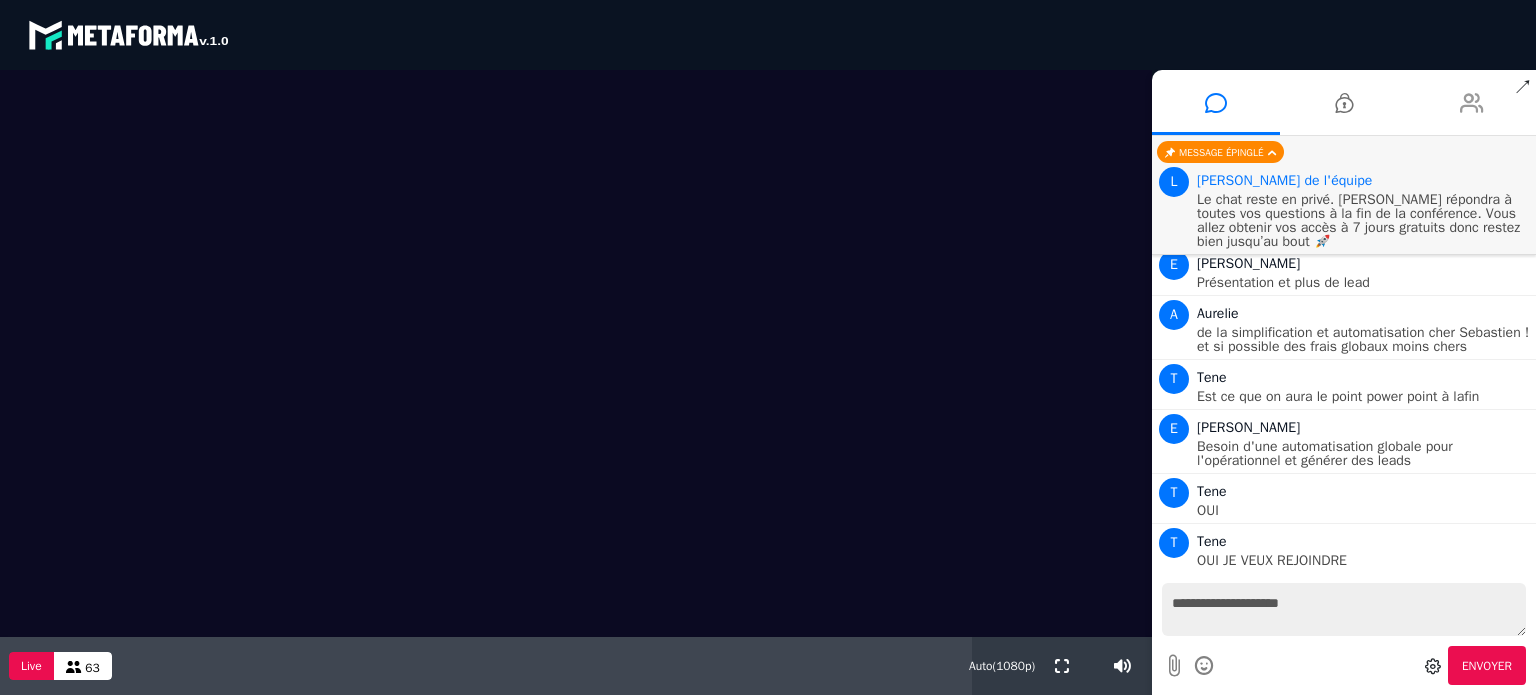click at bounding box center [1472, 103] 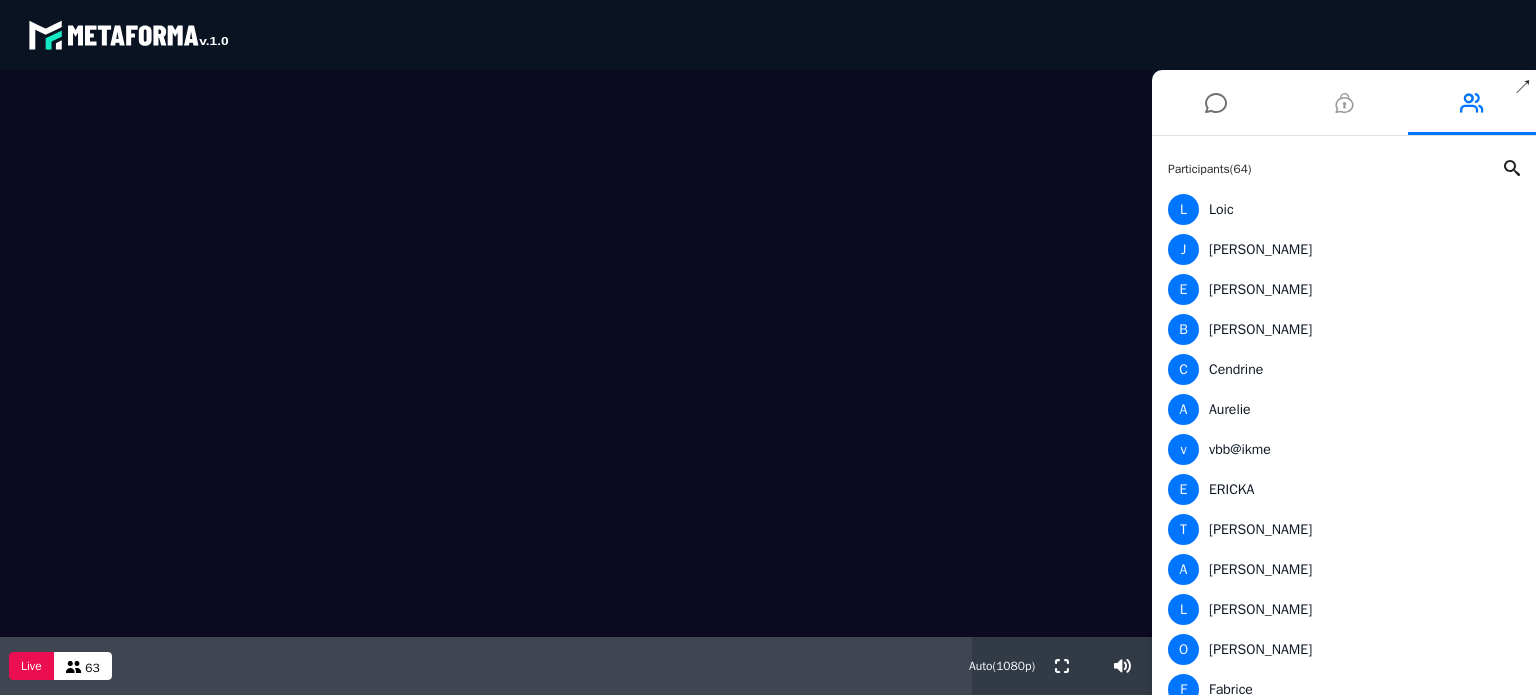 click at bounding box center [1344, 102] 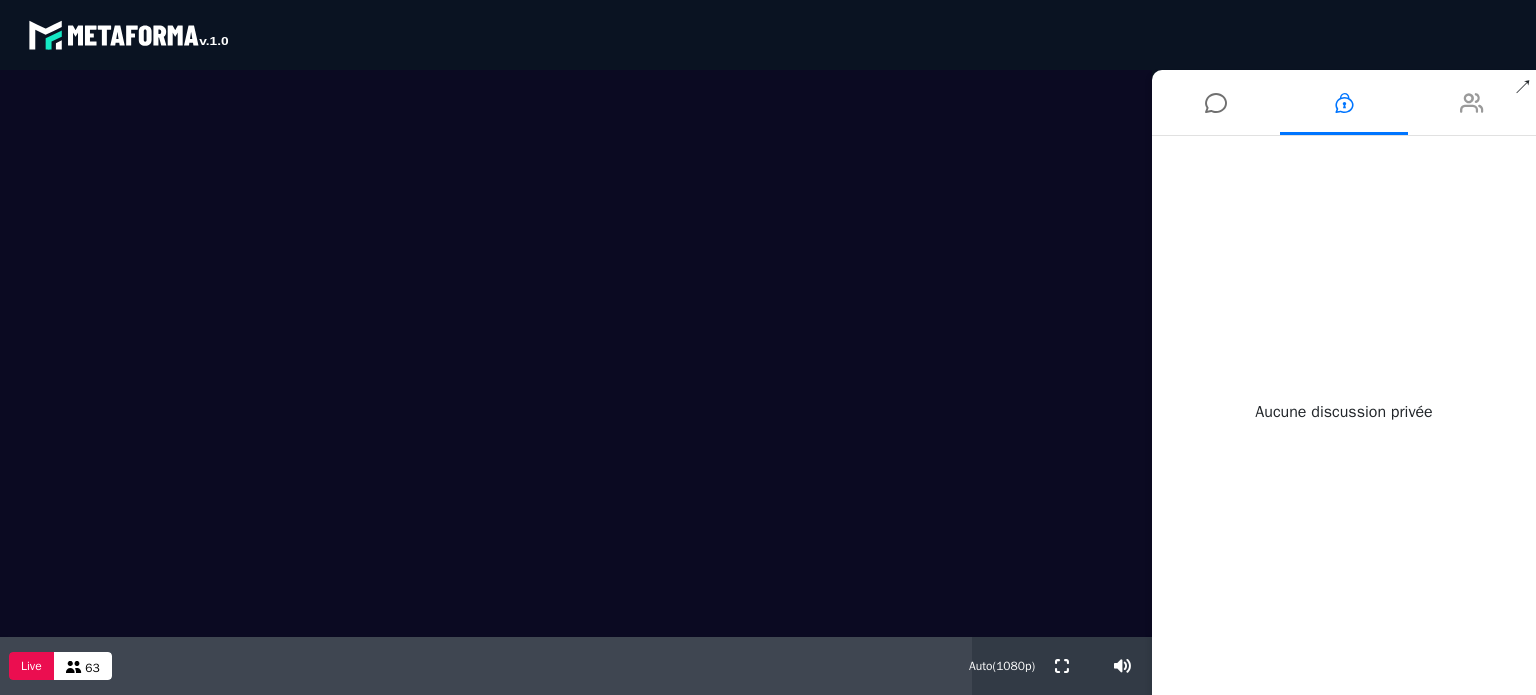 click at bounding box center [1472, 102] 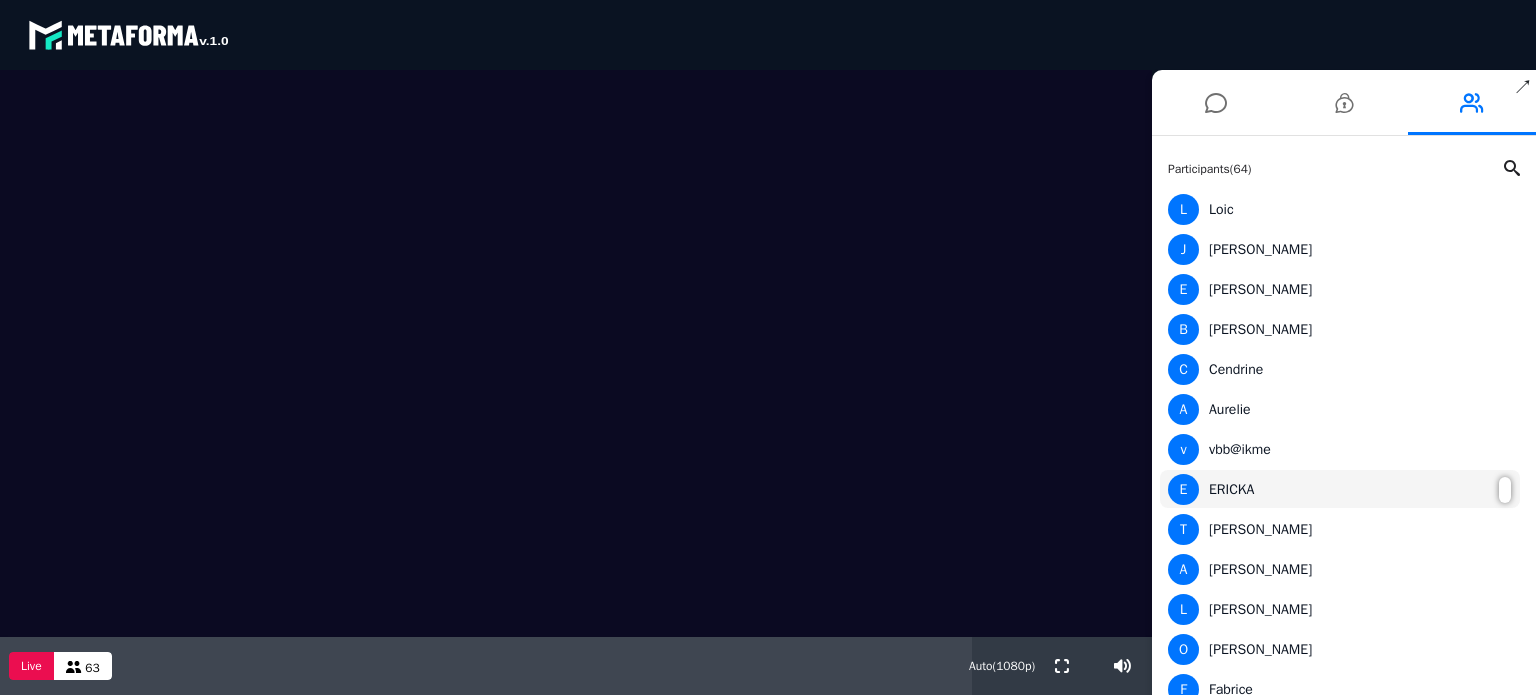 click at bounding box center (1505, 490) 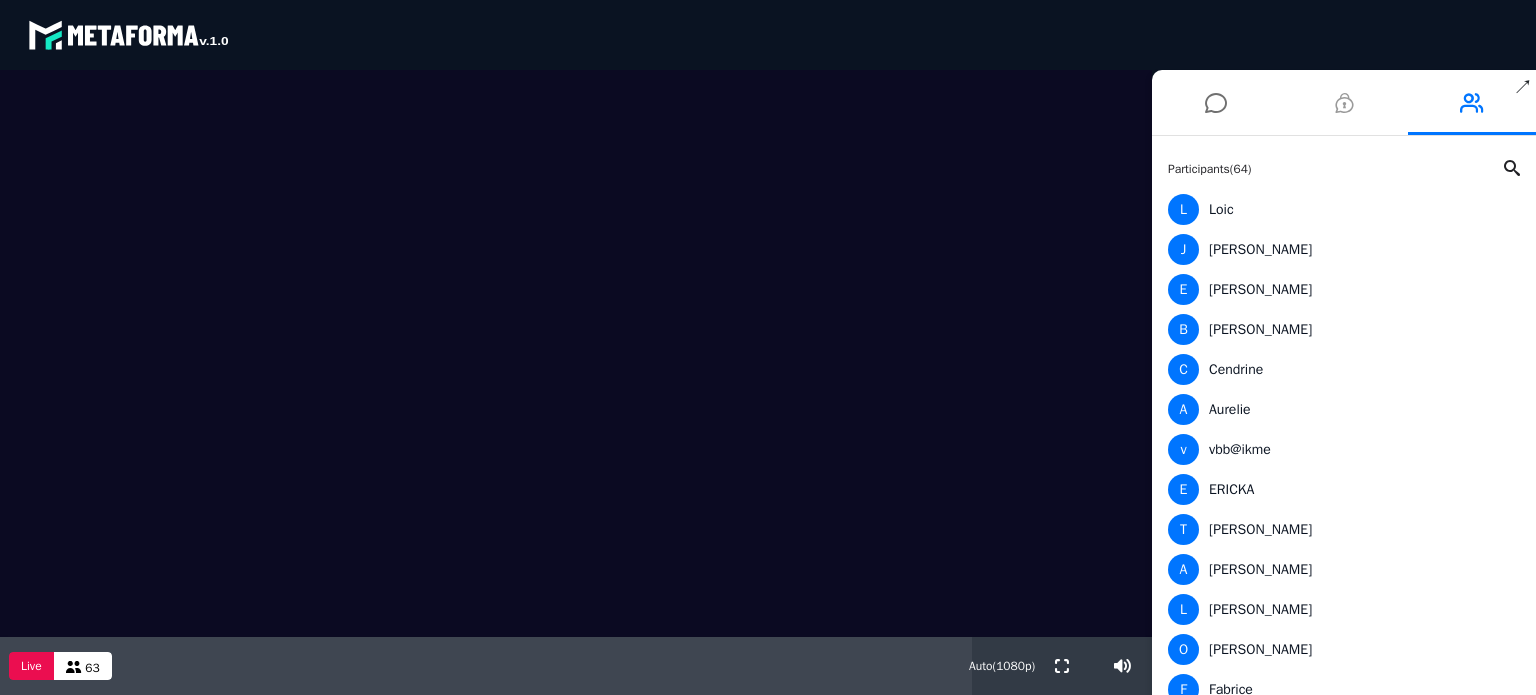 click at bounding box center (1344, 103) 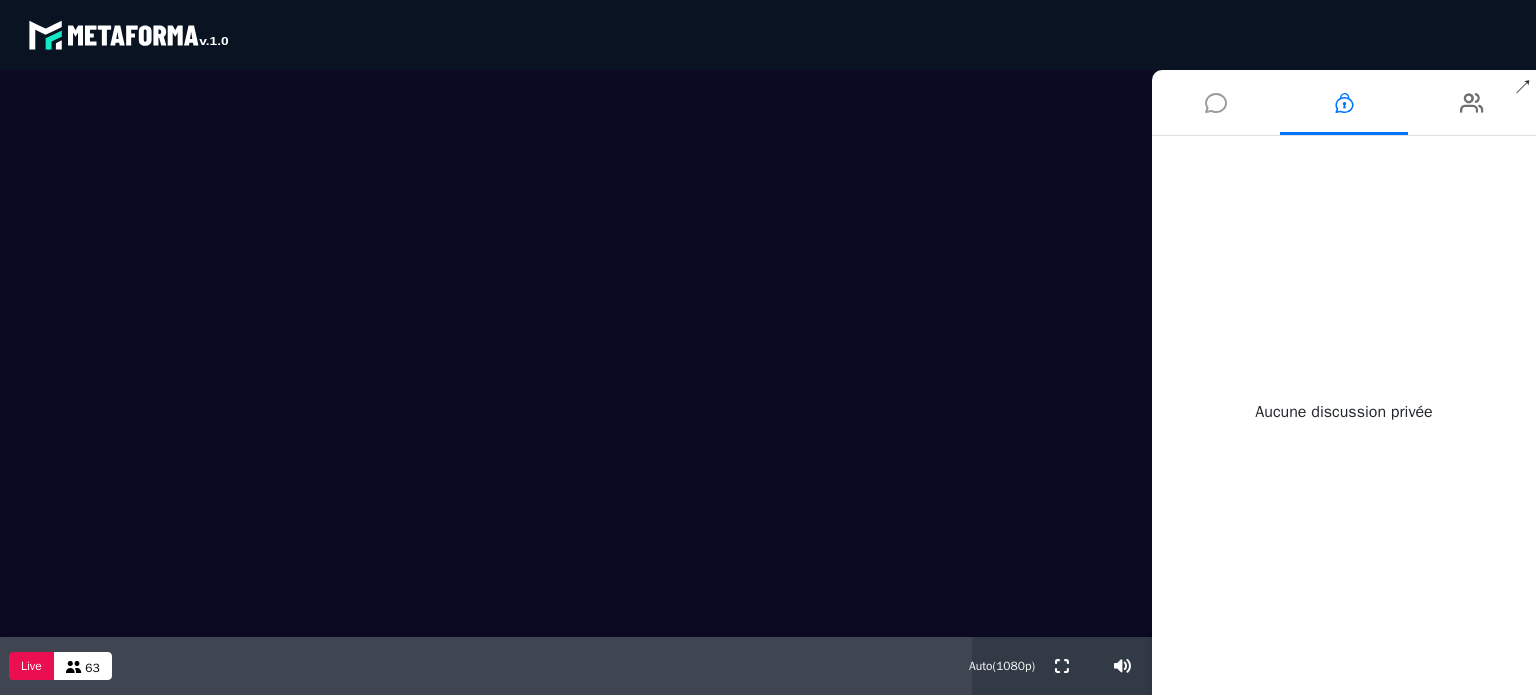 click at bounding box center (1216, 103) 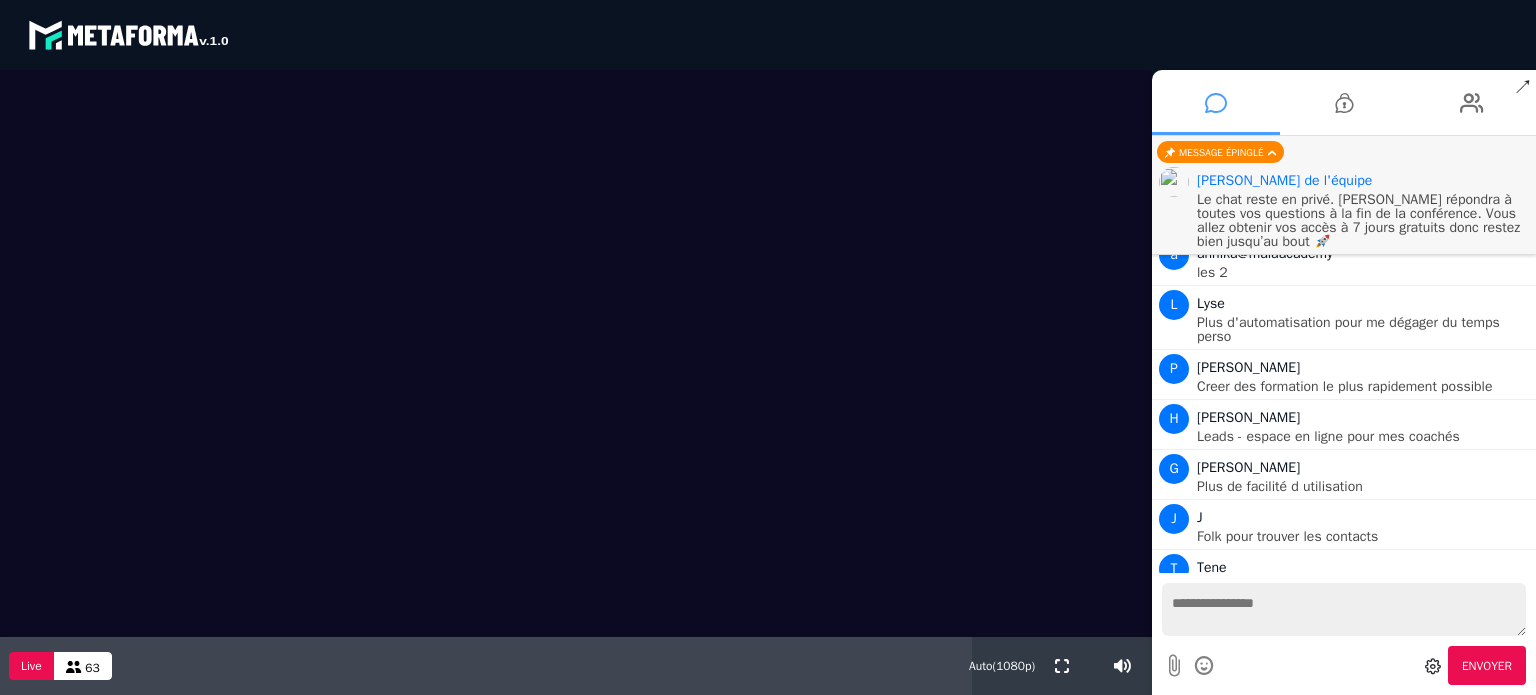 scroll, scrollTop: 577, scrollLeft: 0, axis: vertical 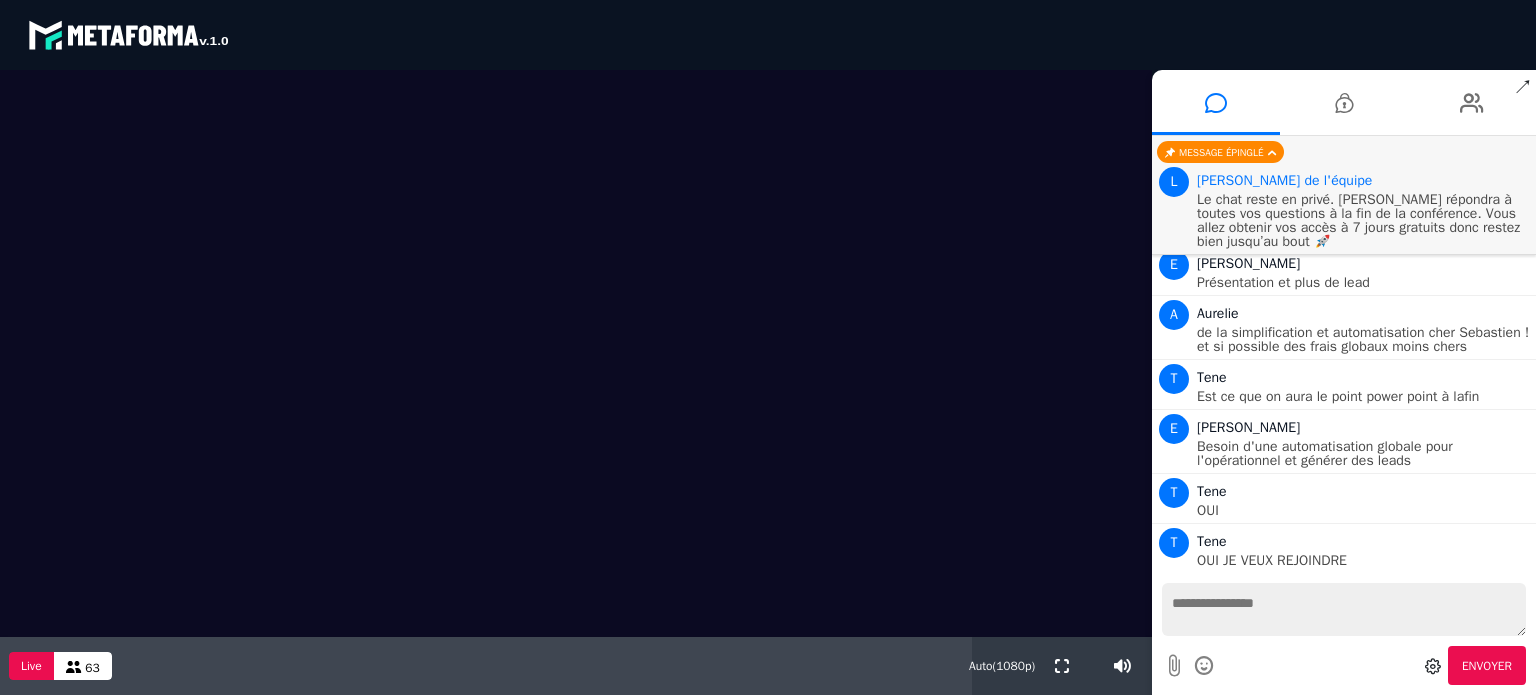drag, startPoint x: 1000, startPoint y: 631, endPoint x: 864, endPoint y: 705, distance: 154.82893 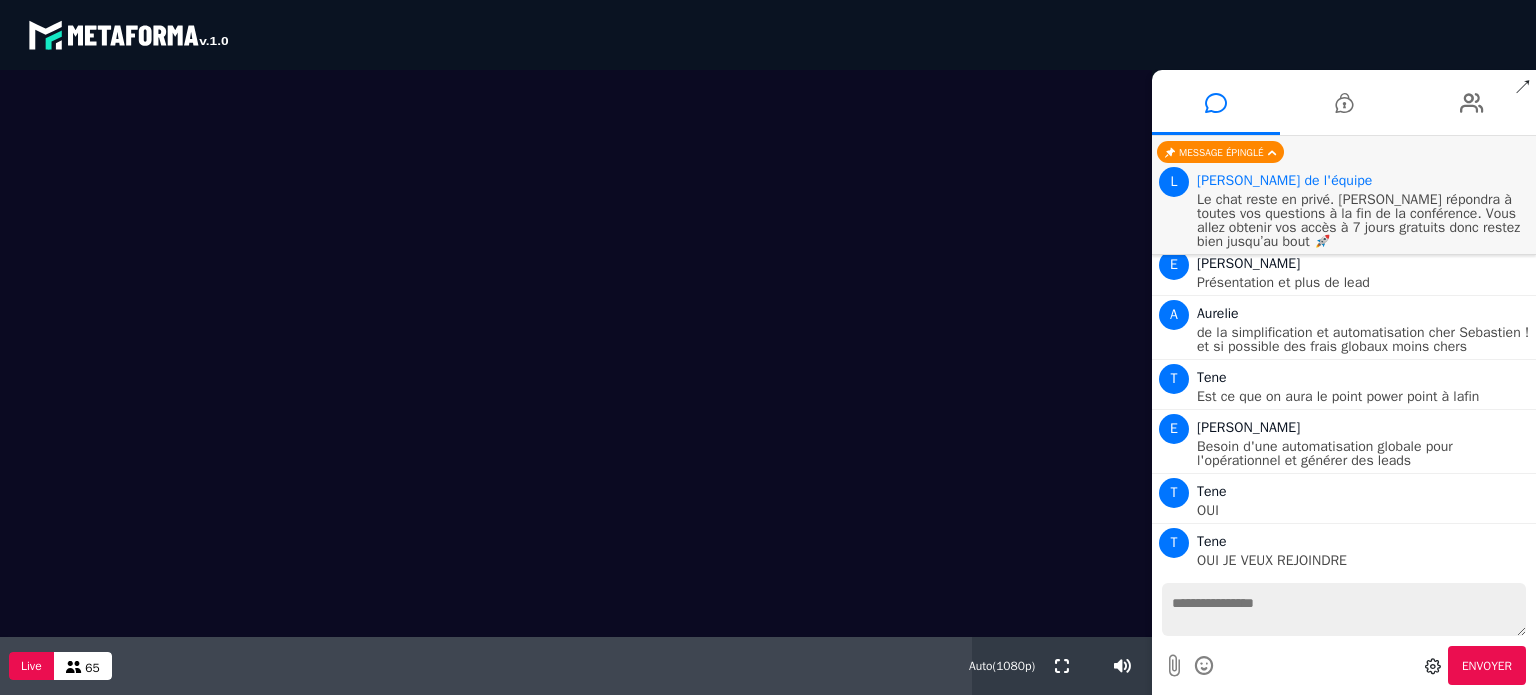 click at bounding box center [1344, 609] 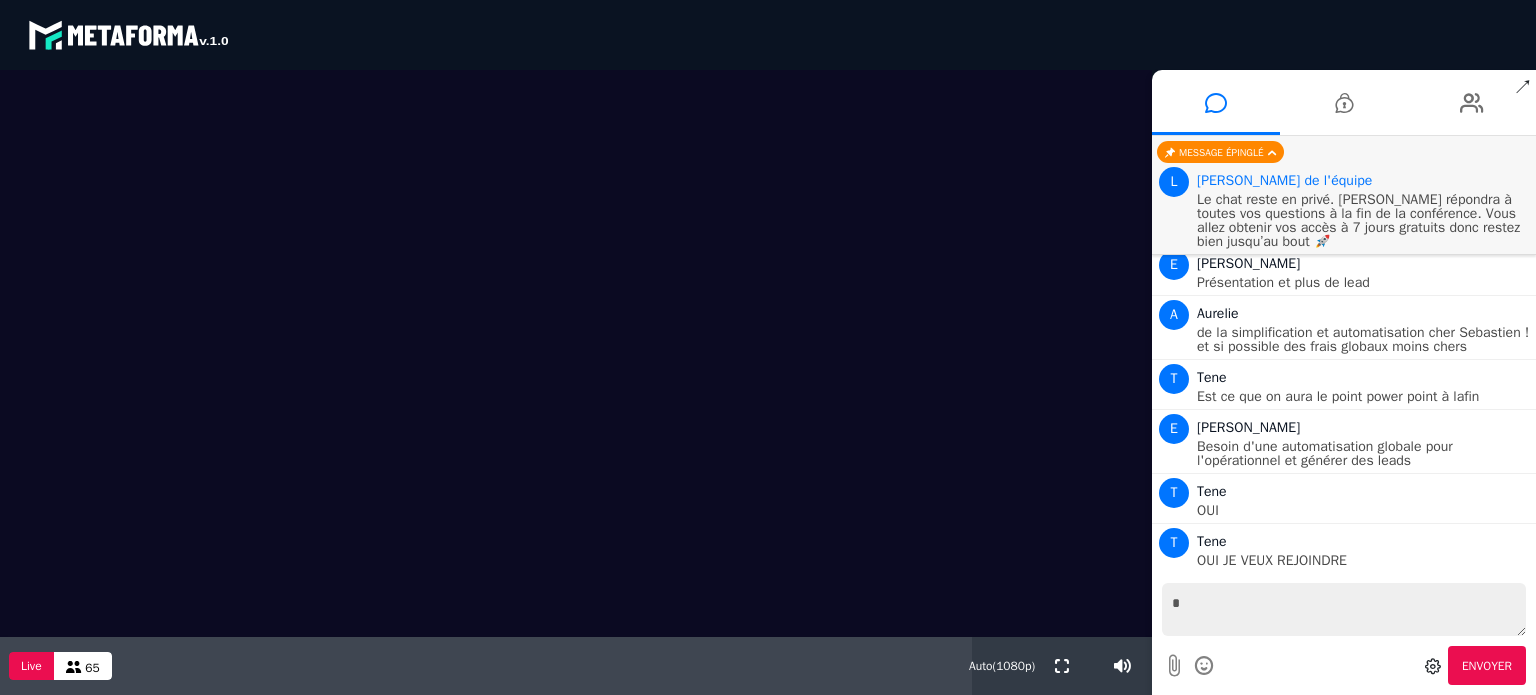 type on "*" 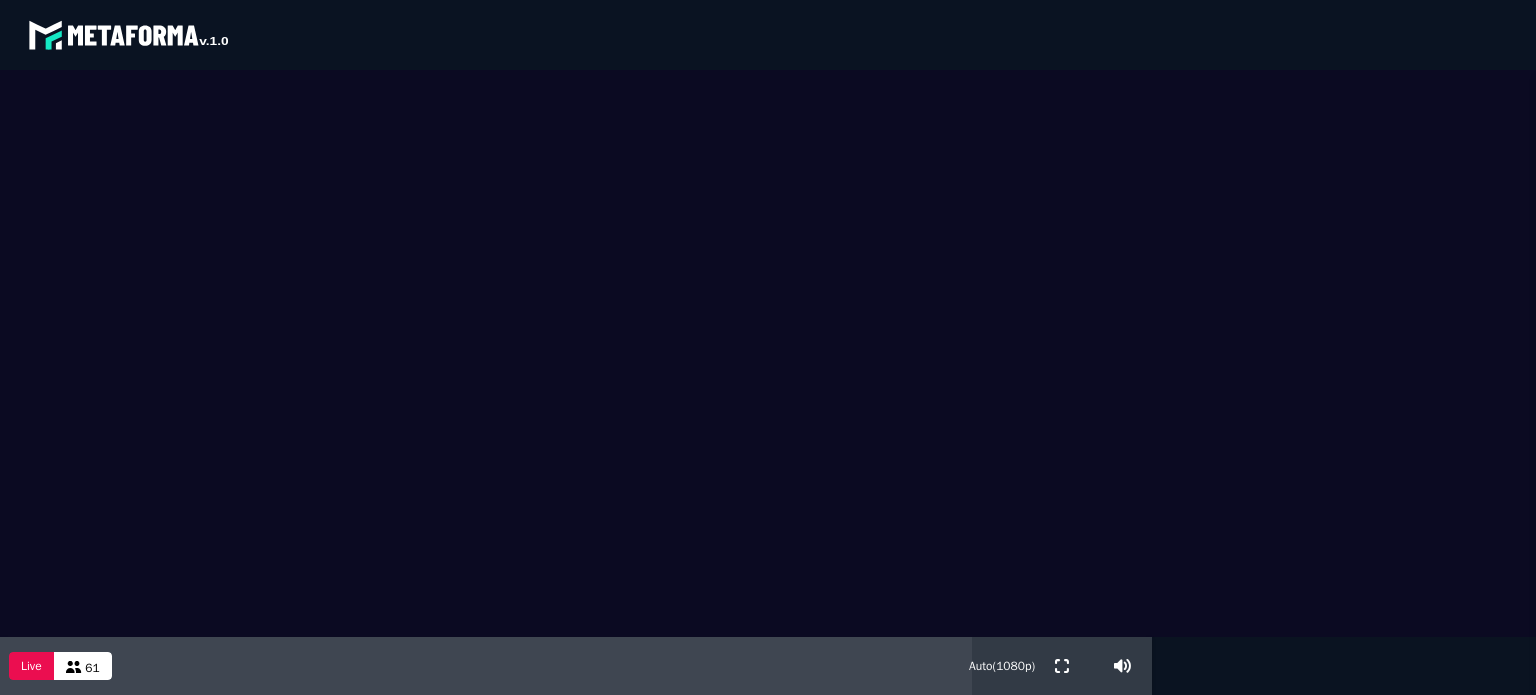scroll, scrollTop: 628, scrollLeft: 0, axis: vertical 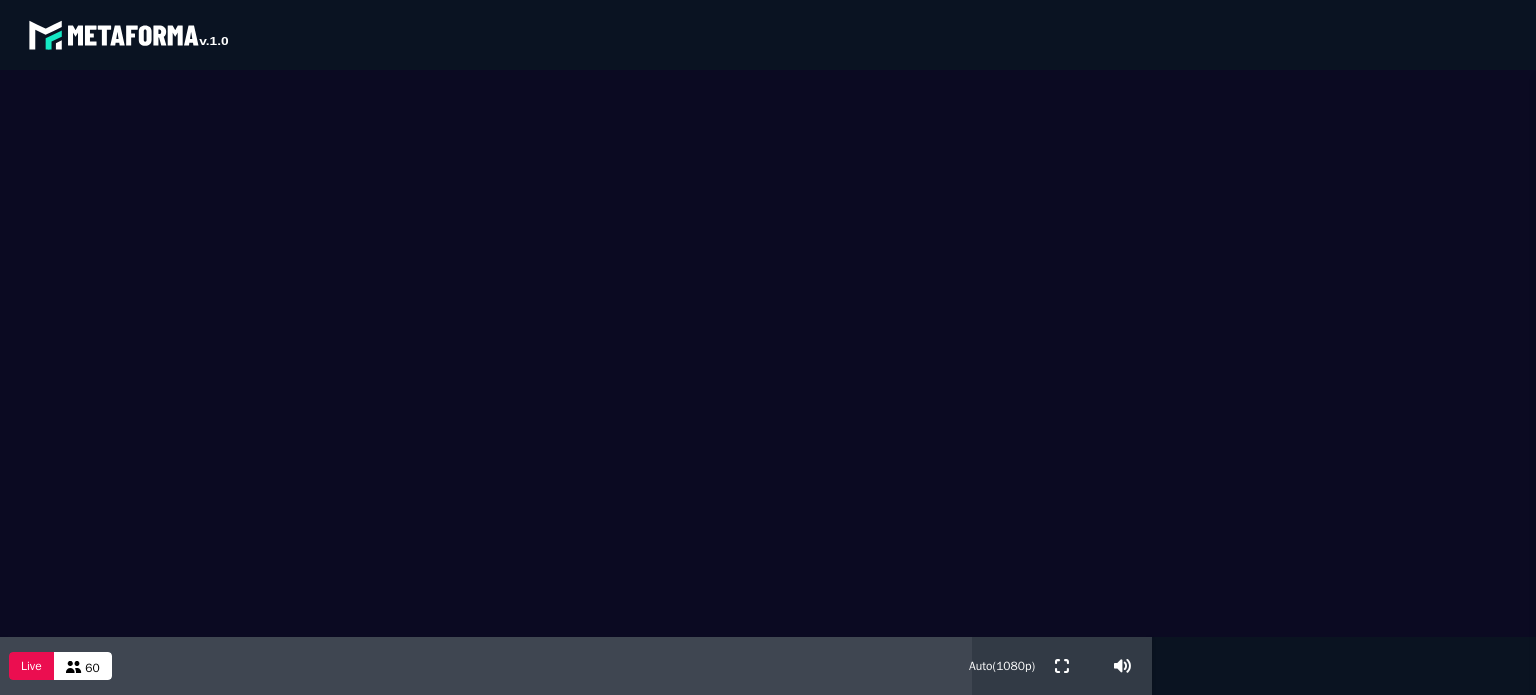 click at bounding box center [768, 353] 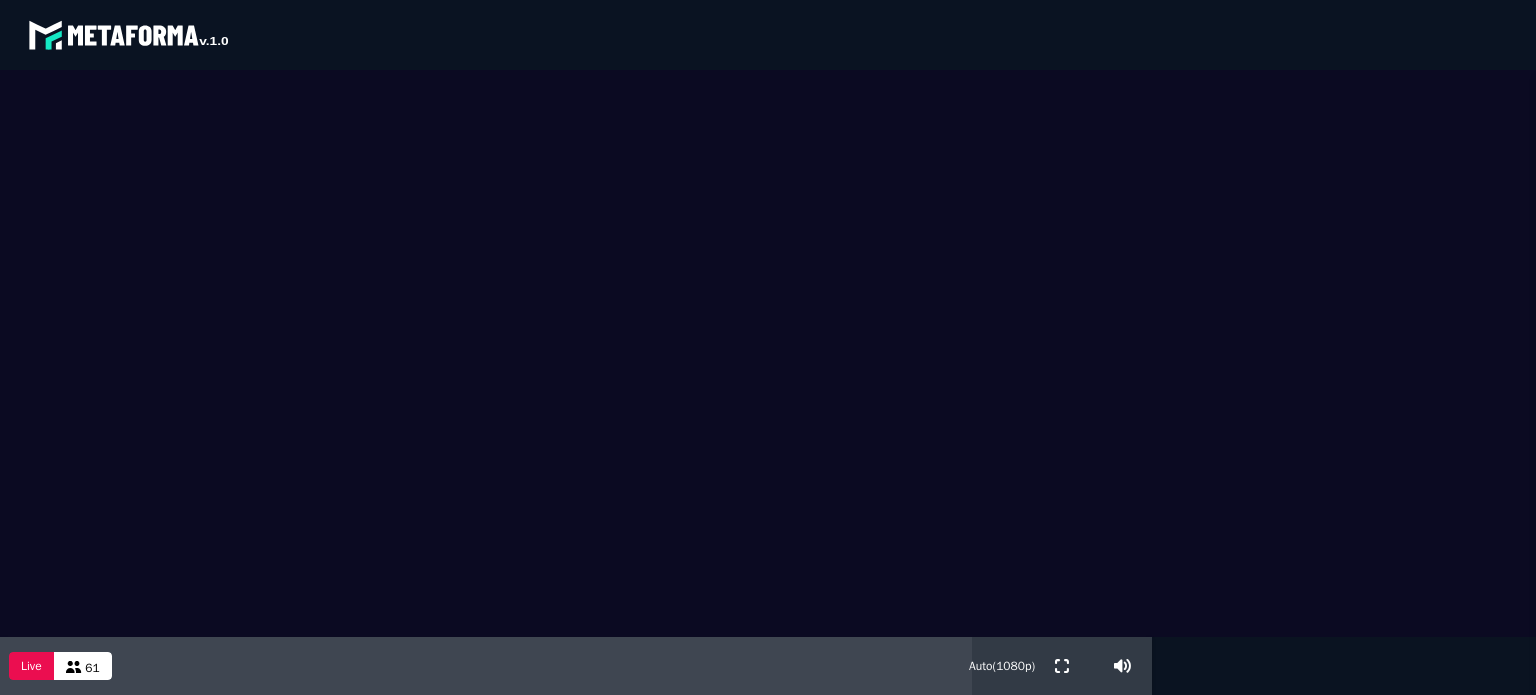 click on "Live" at bounding box center [31, 666] 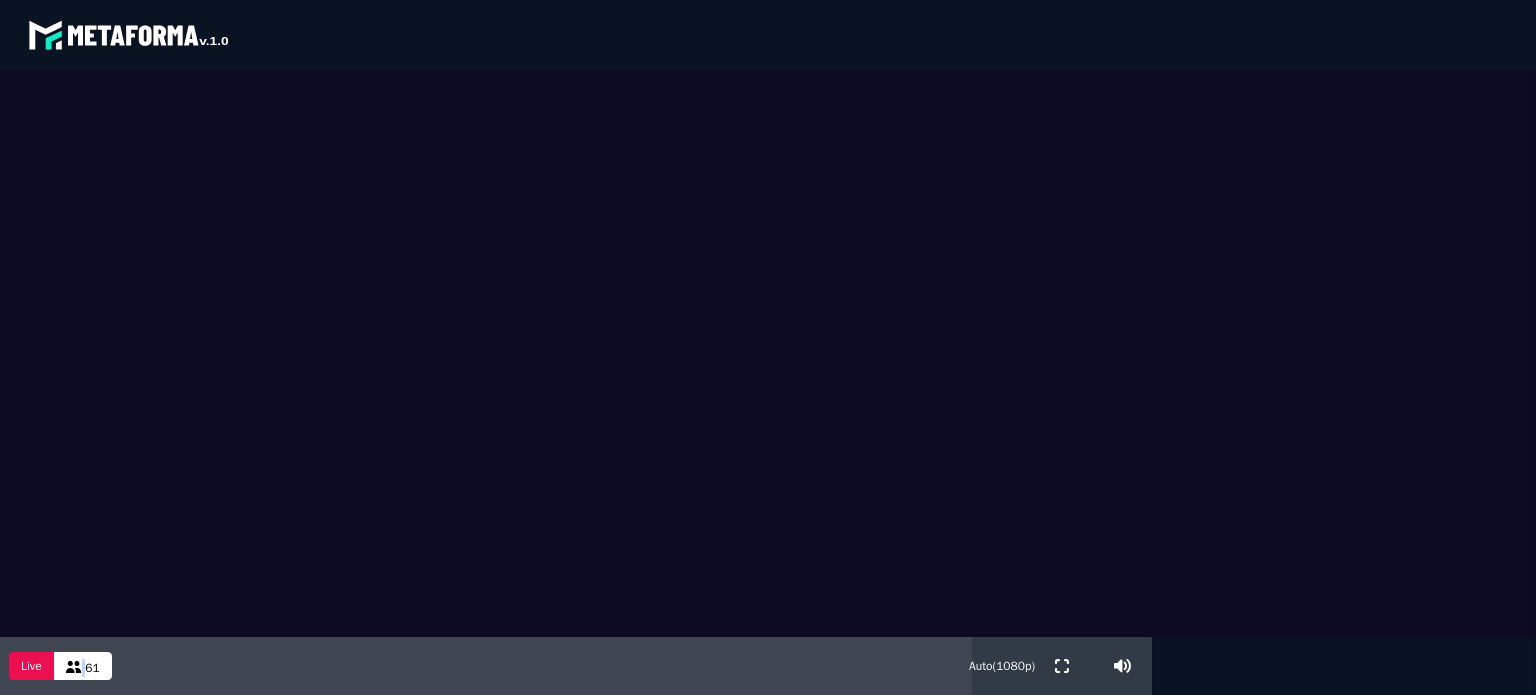 click on "61" at bounding box center (83, 666) 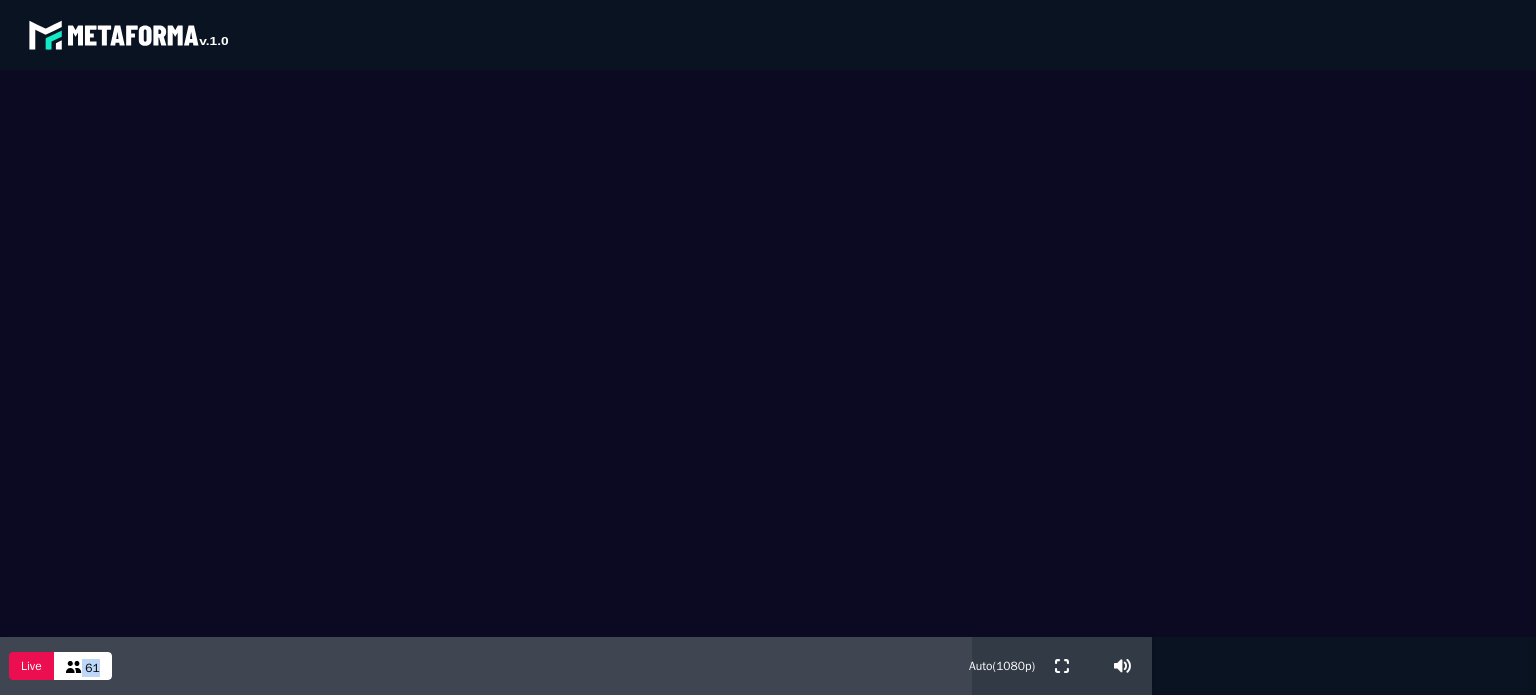 click on "61" at bounding box center (83, 666) 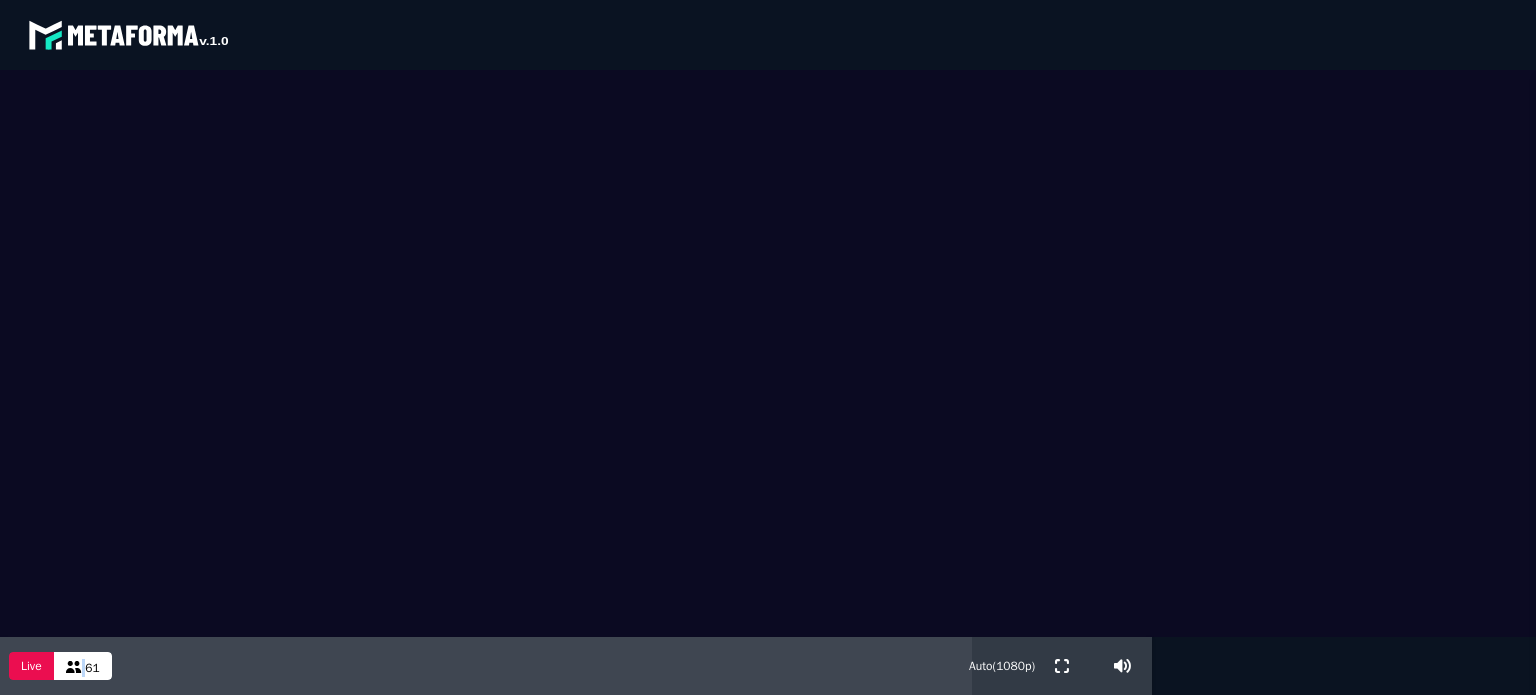 click on "61" at bounding box center (83, 666) 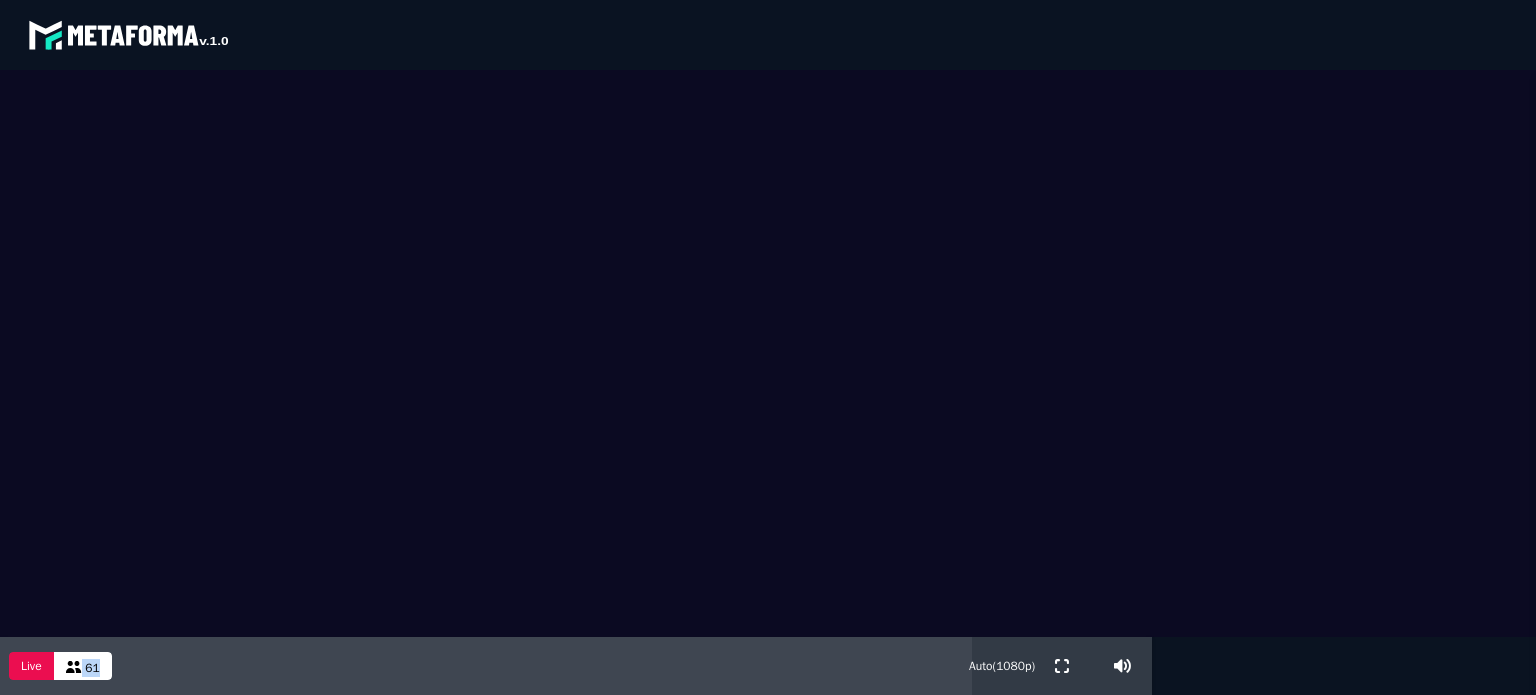 click on "61" at bounding box center (83, 666) 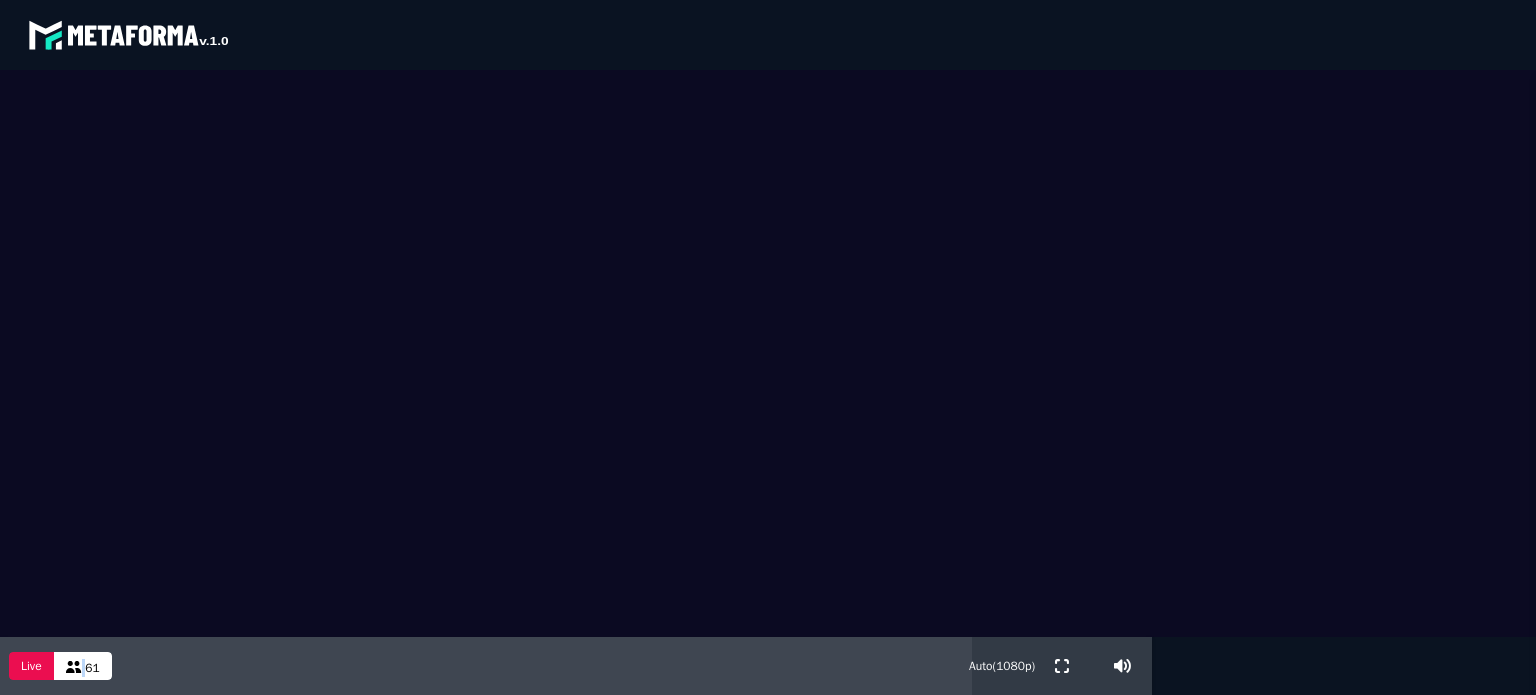 click on "61" at bounding box center (83, 666) 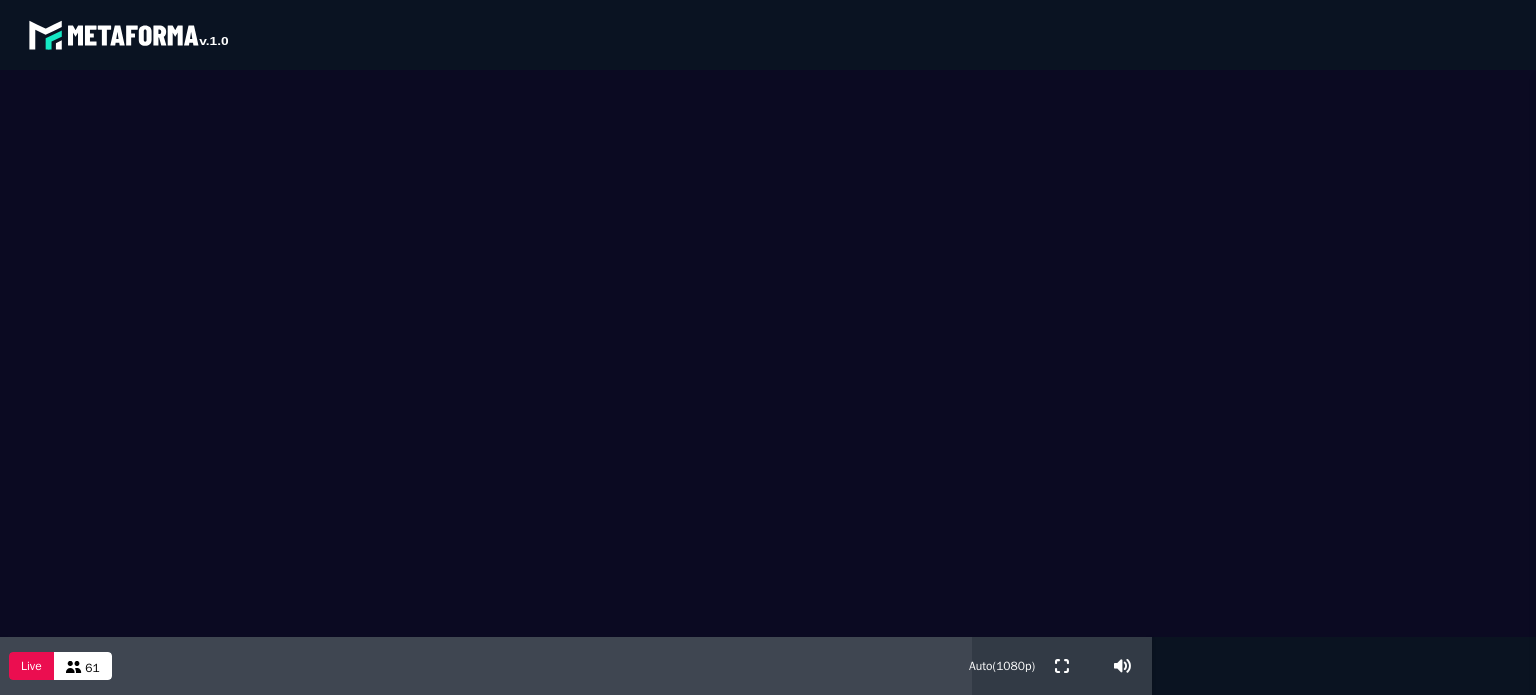 click on "61" at bounding box center (92, 668) 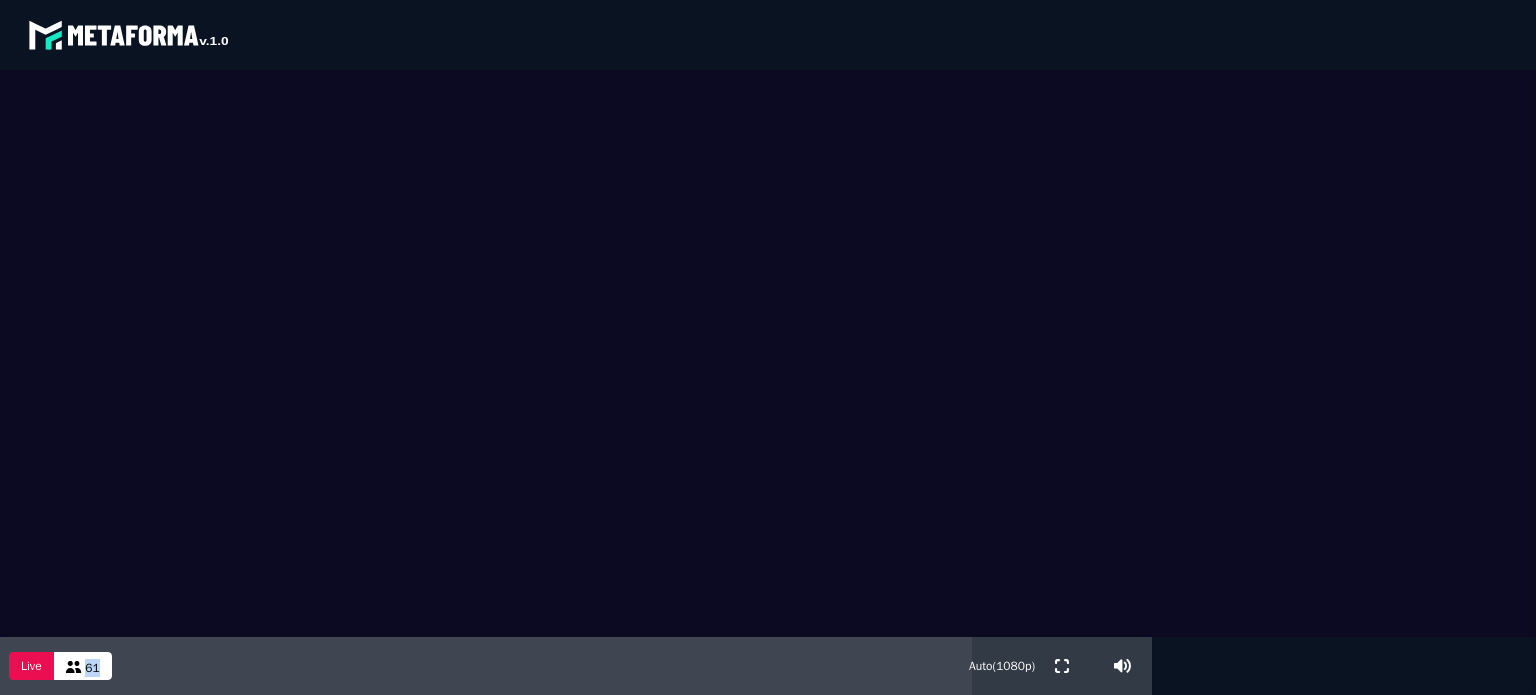 click on "61" at bounding box center [92, 668] 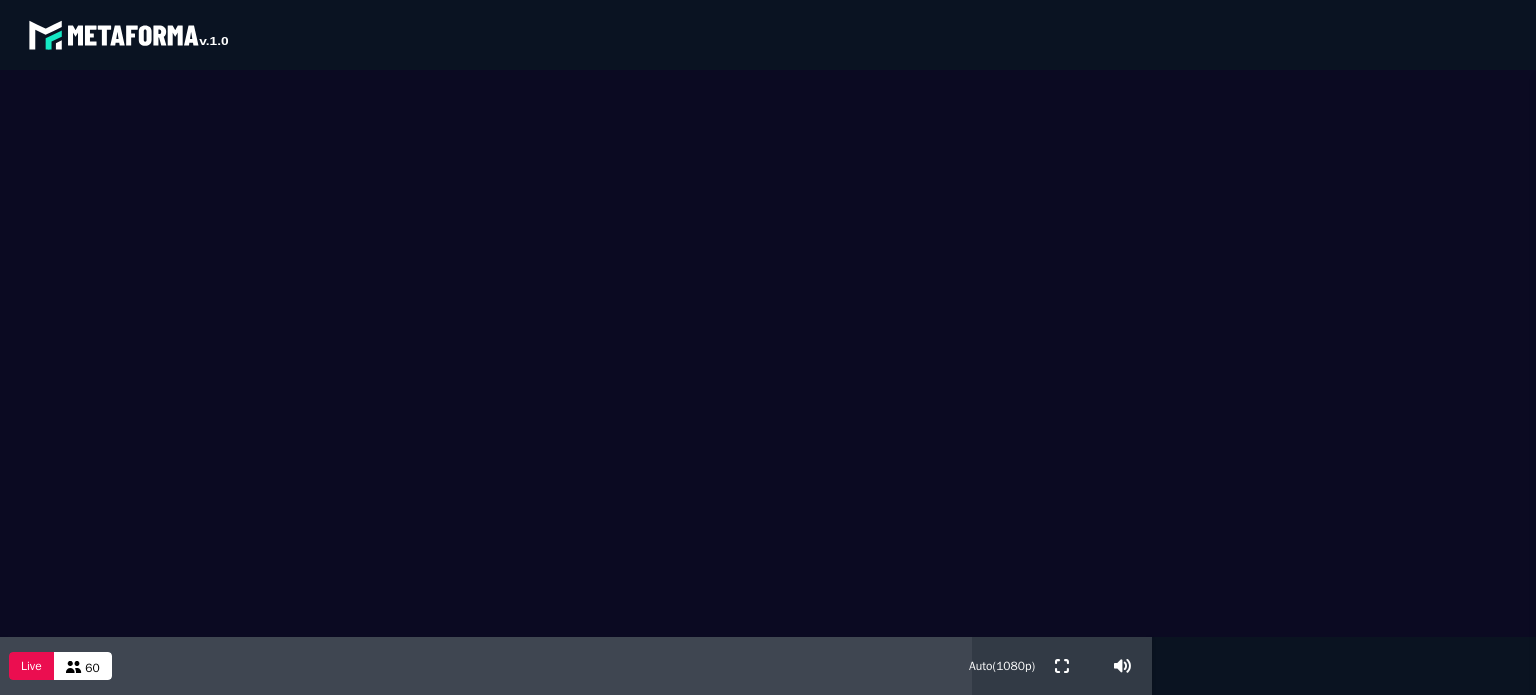 click on "Live   60" at bounding box center (61, 666) 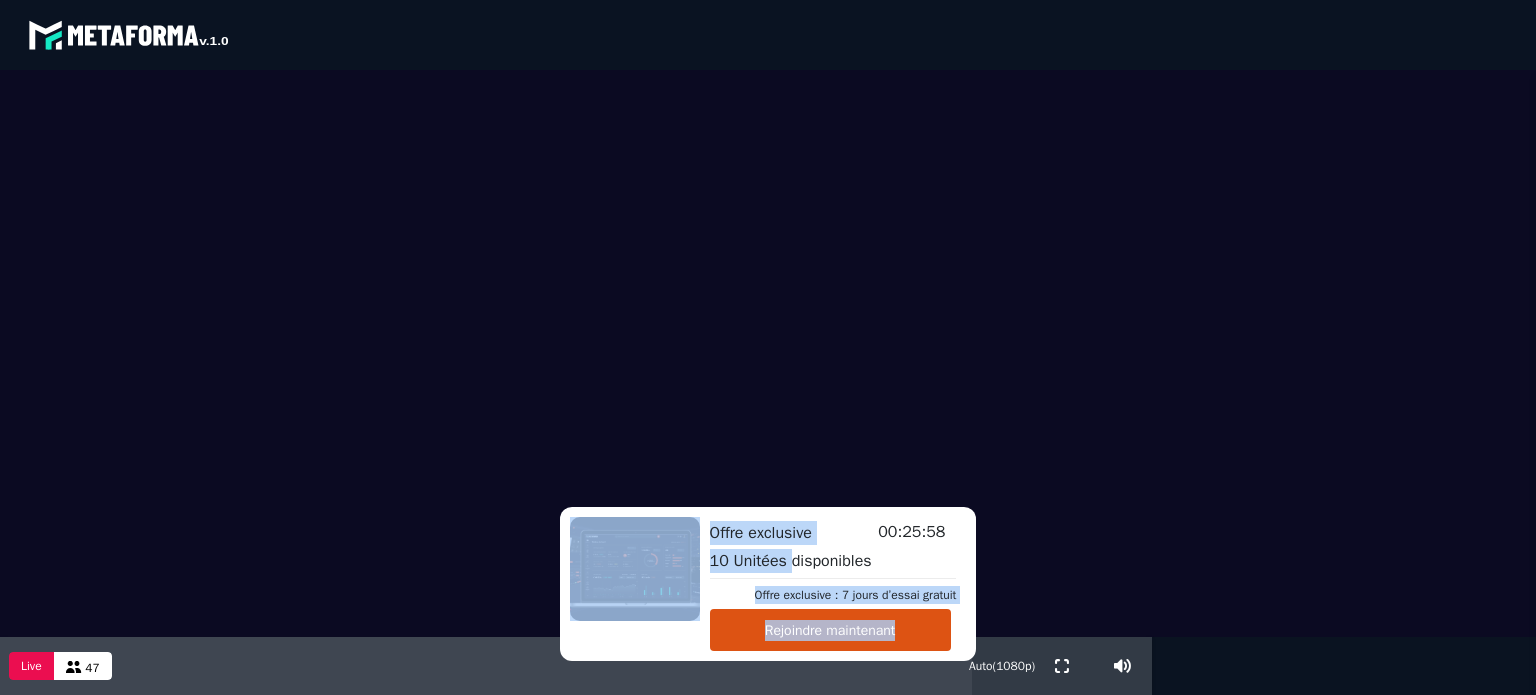 drag, startPoint x: 788, startPoint y: 515, endPoint x: 948, endPoint y: 459, distance: 169.51697 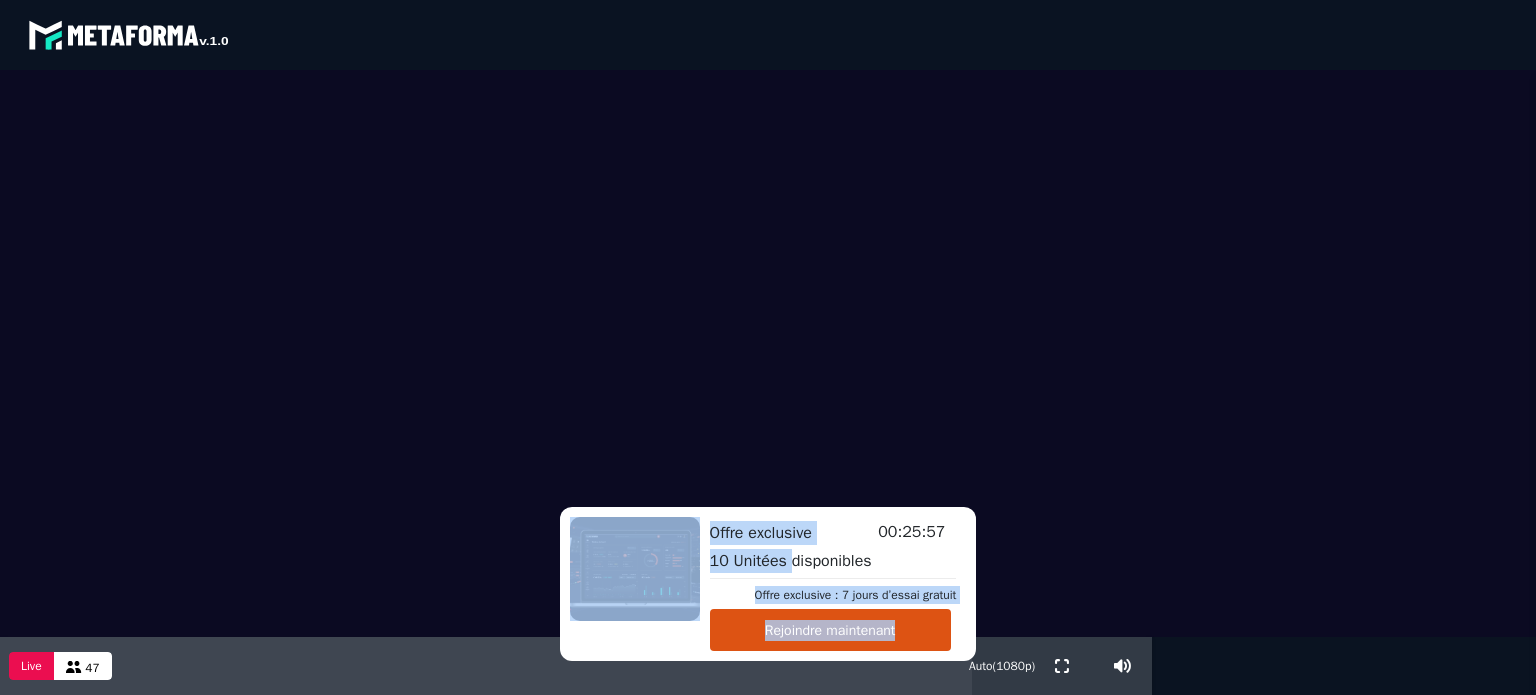 click at bounding box center (768, 353) 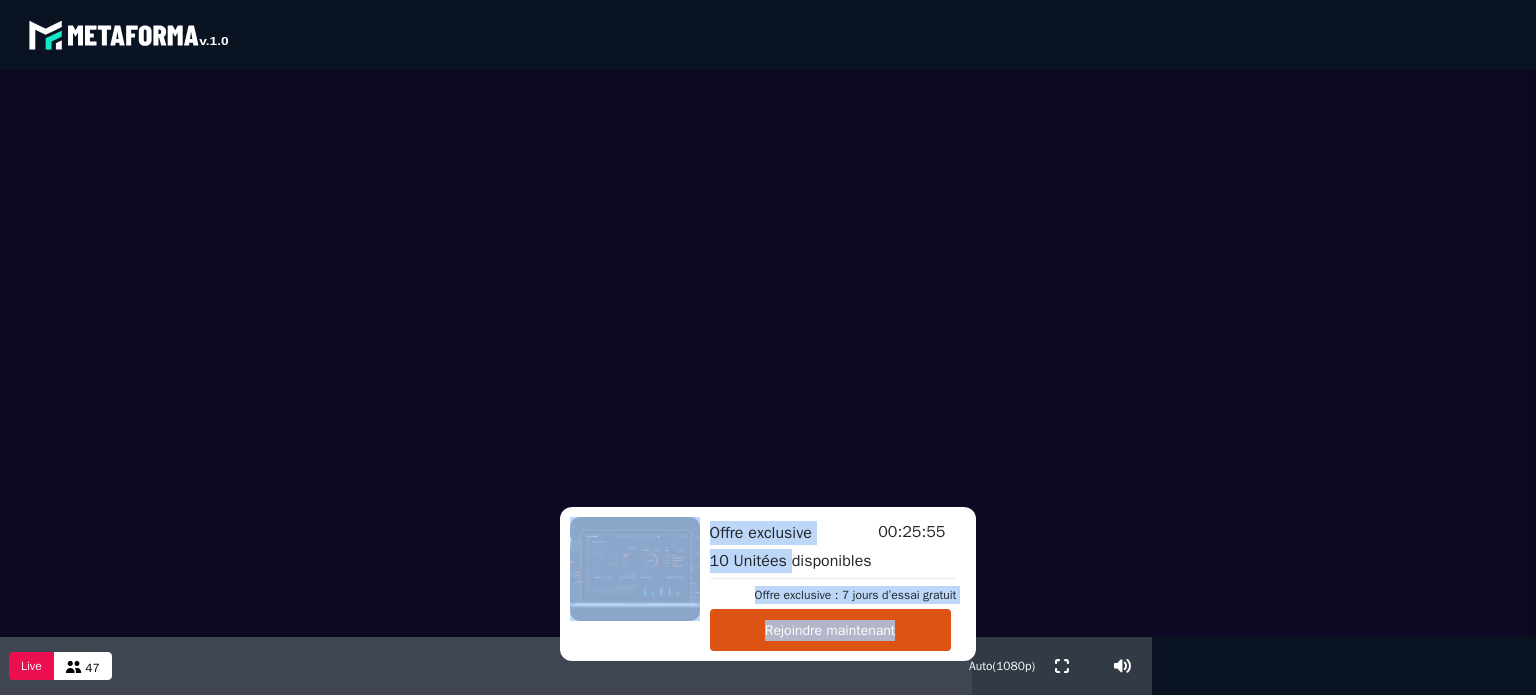 click at bounding box center [768, 353] 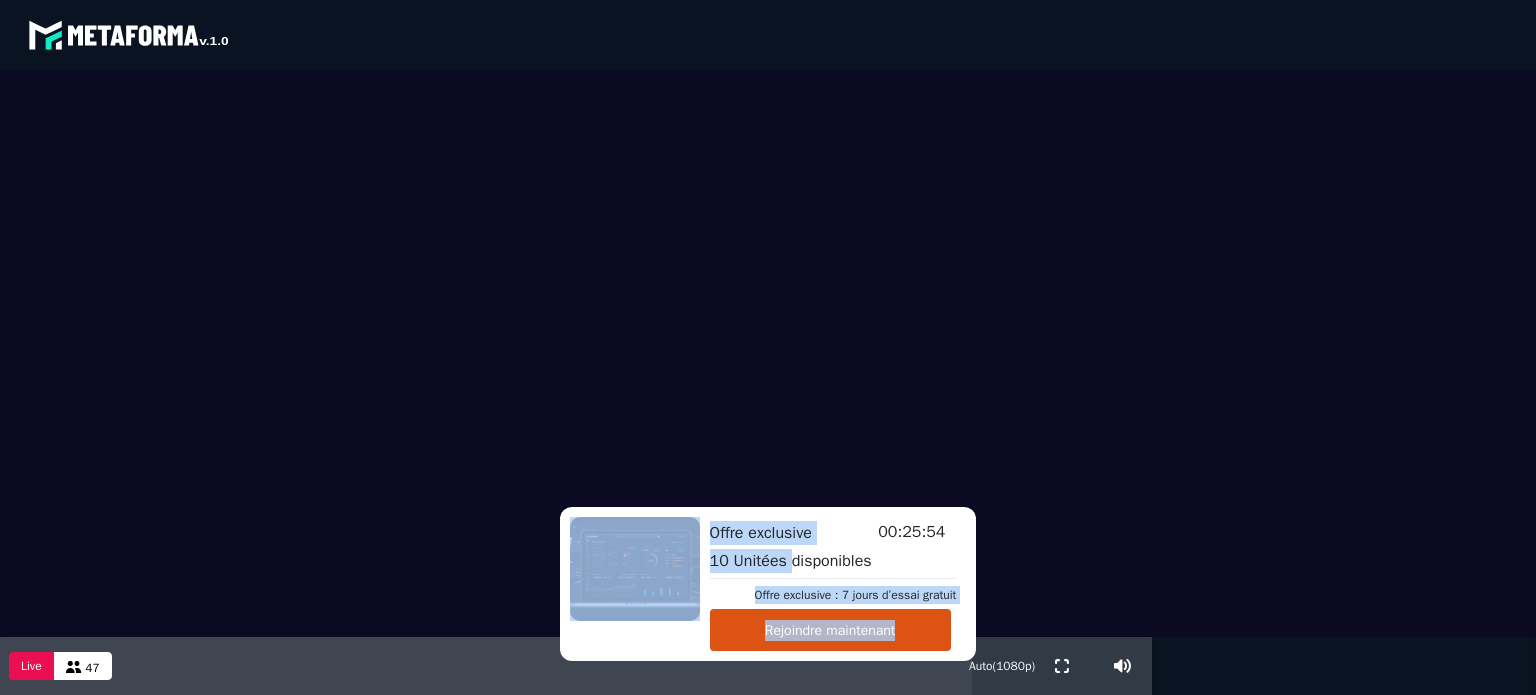 click at bounding box center (635, 569) 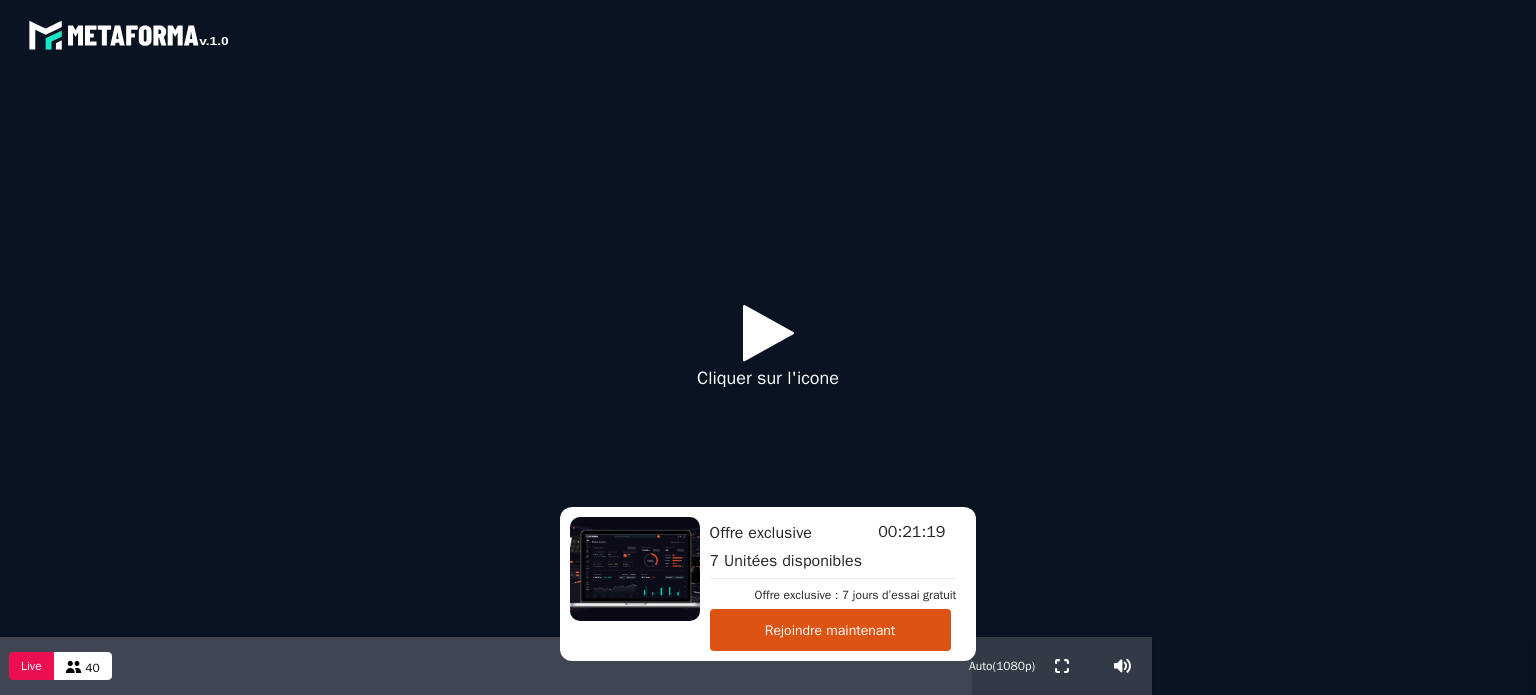 click on "Cliquer sur l'icone" at bounding box center (768, 353) 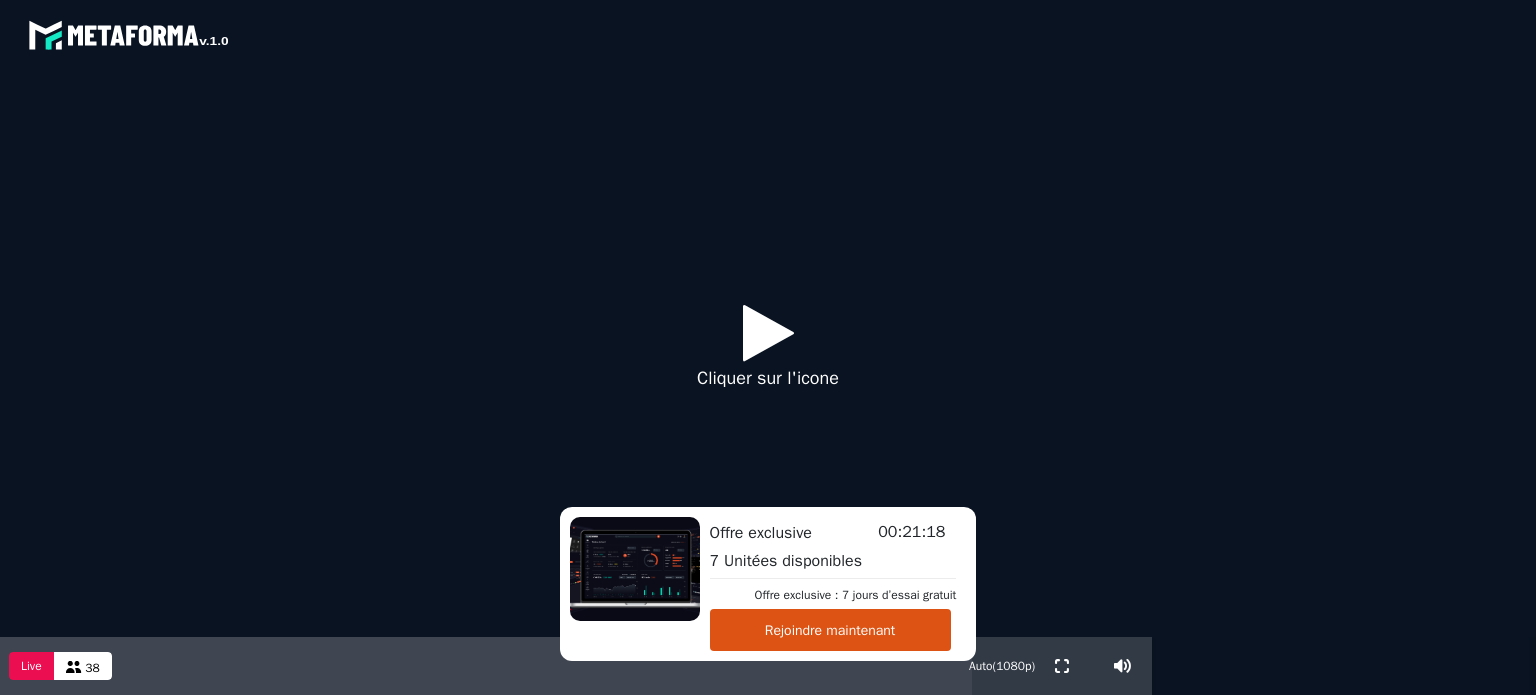 click at bounding box center [768, 332] 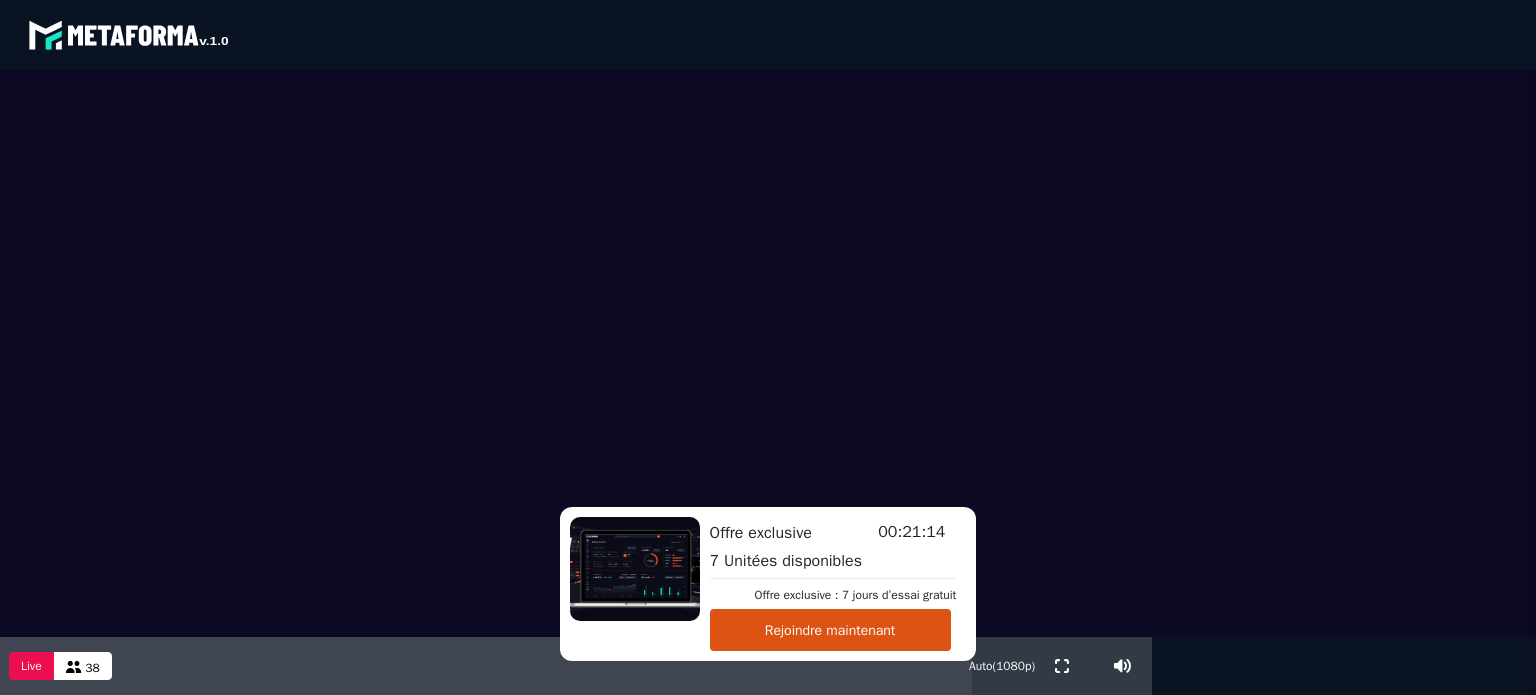 click at bounding box center (768, 353) 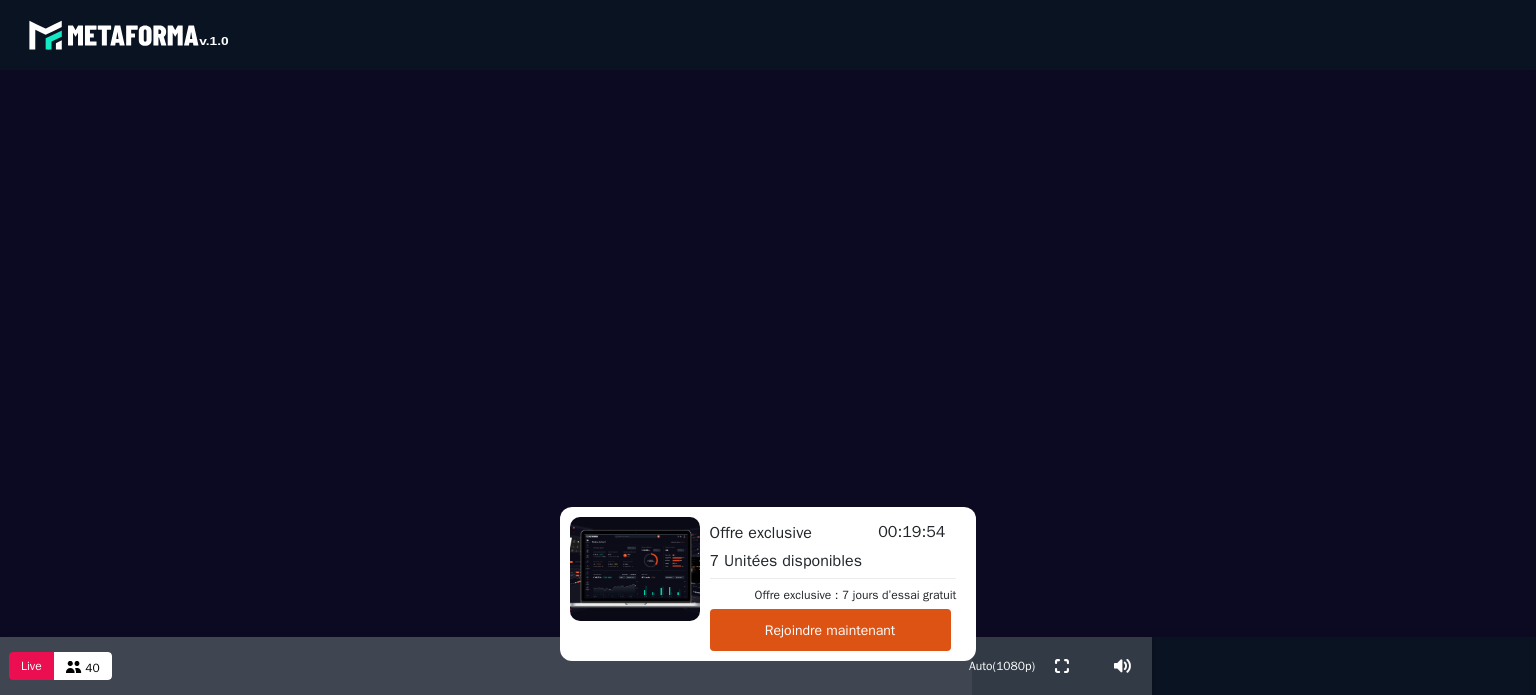 click at bounding box center (768, 353) 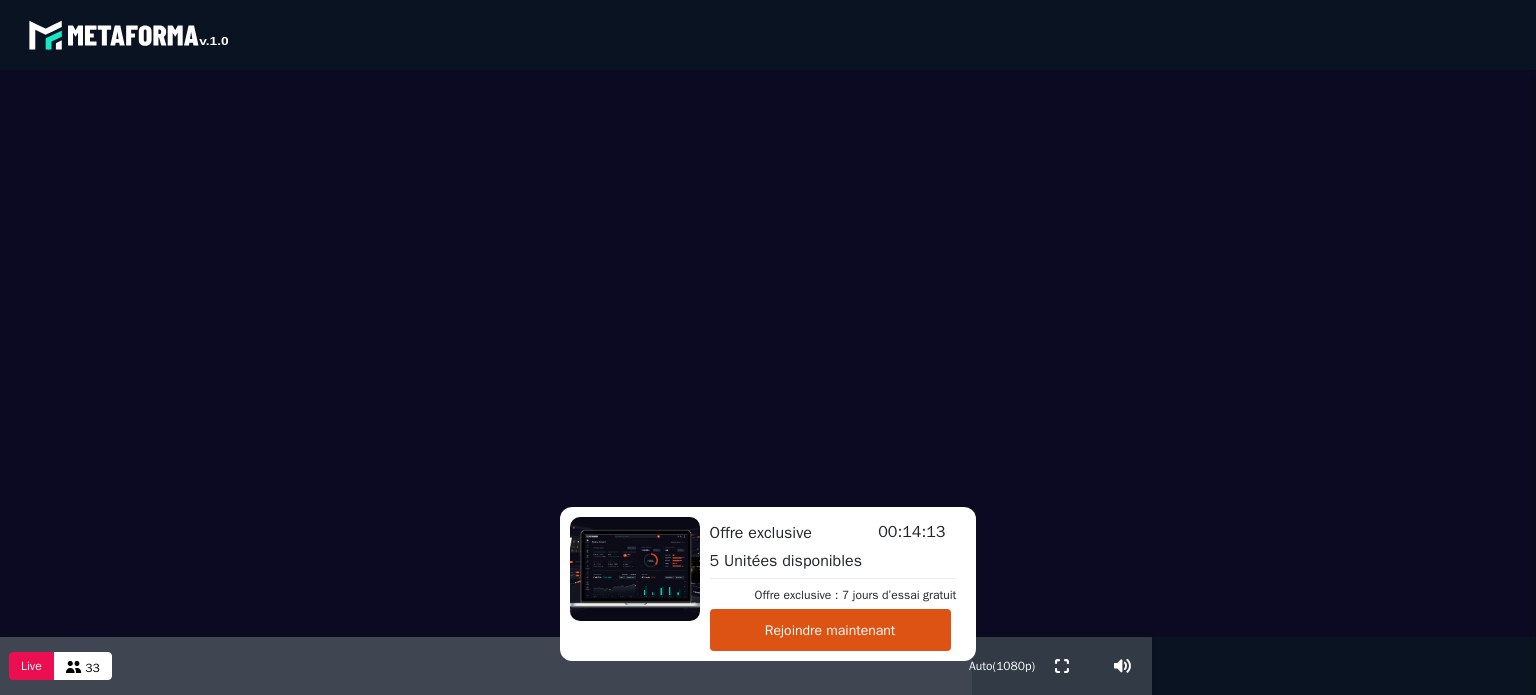 click at bounding box center (768, 353) 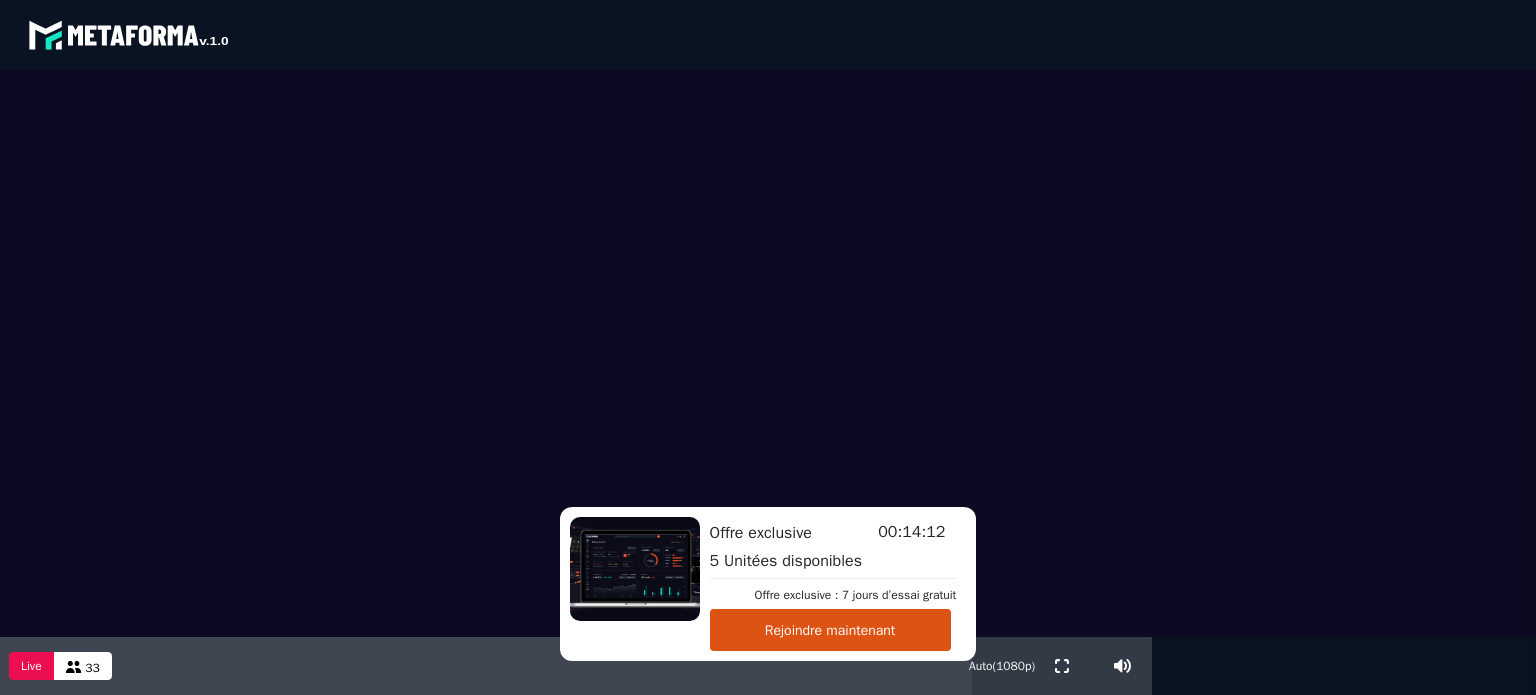 click at bounding box center (768, 353) 